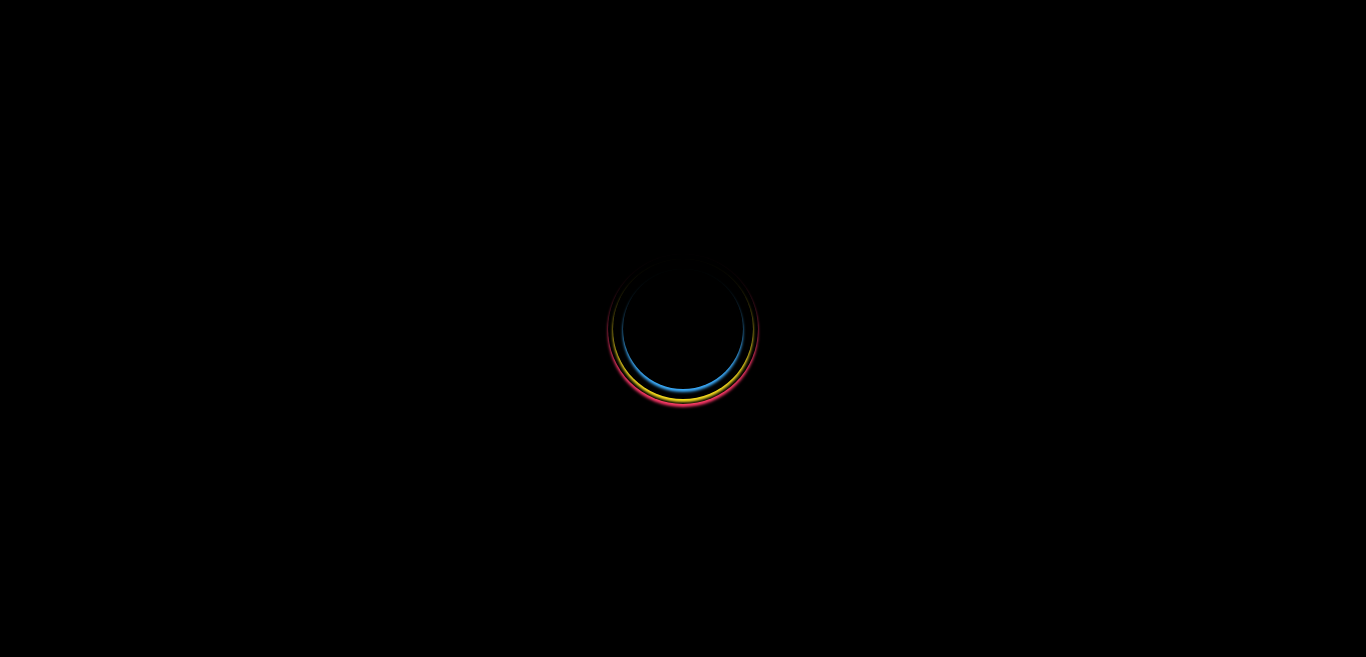 scroll, scrollTop: 0, scrollLeft: 0, axis: both 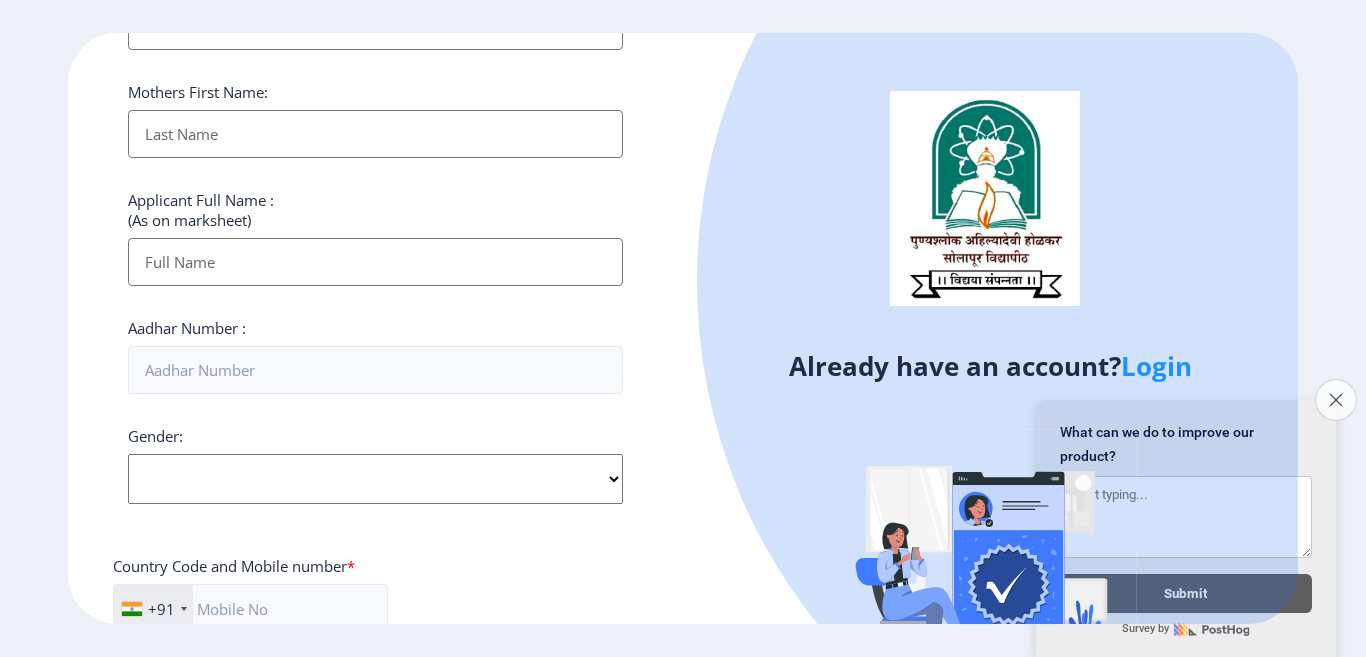 click on "Close survey" at bounding box center (1336, 400) 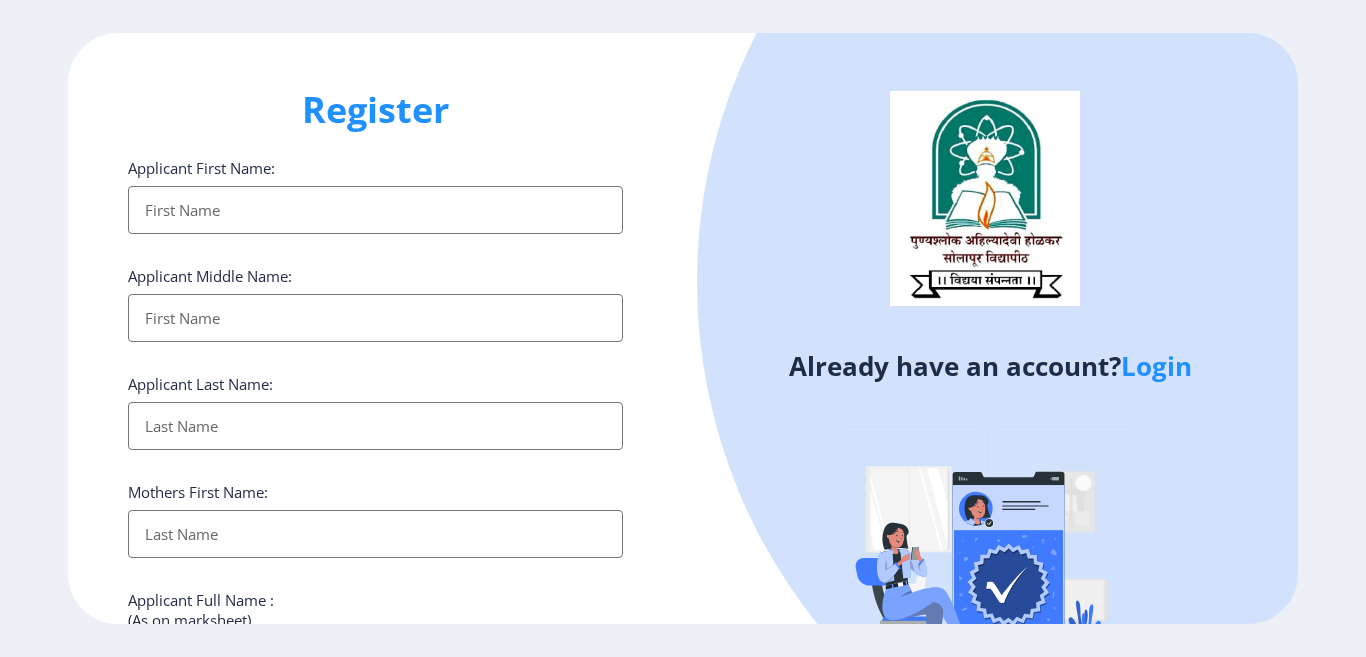 scroll, scrollTop: 0, scrollLeft: 0, axis: both 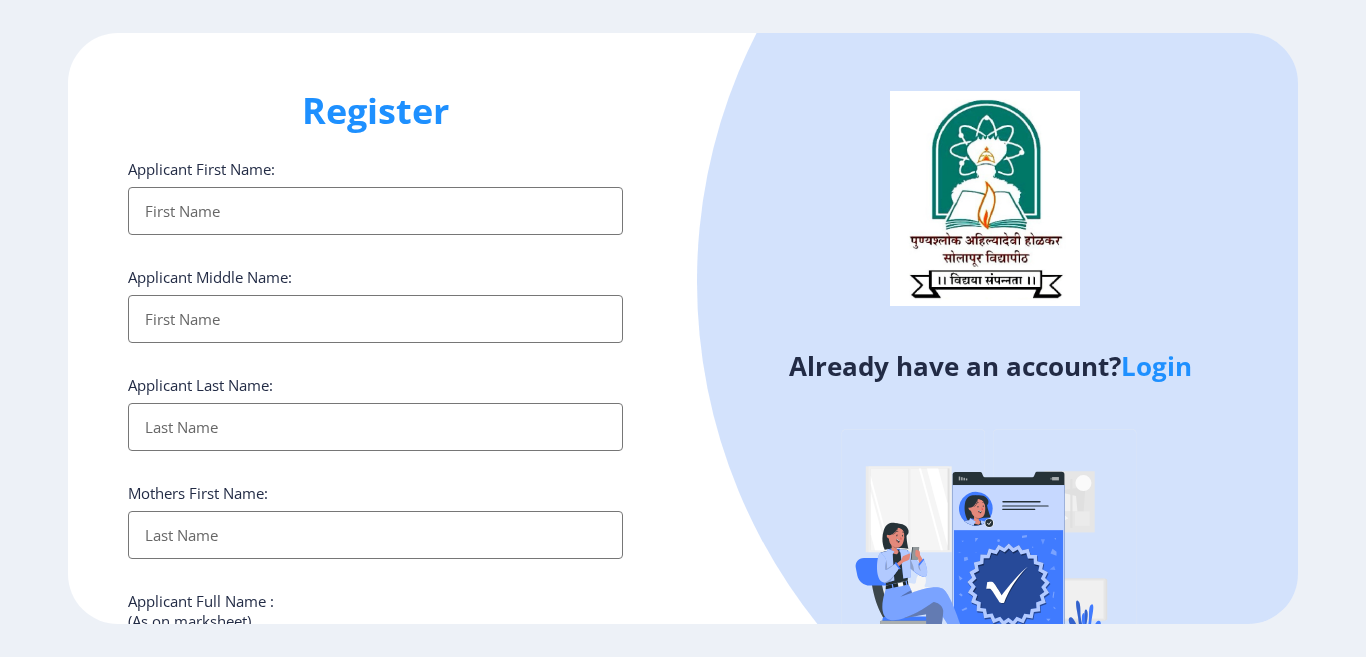 click on "Applicant First Name:" at bounding box center (375, 211) 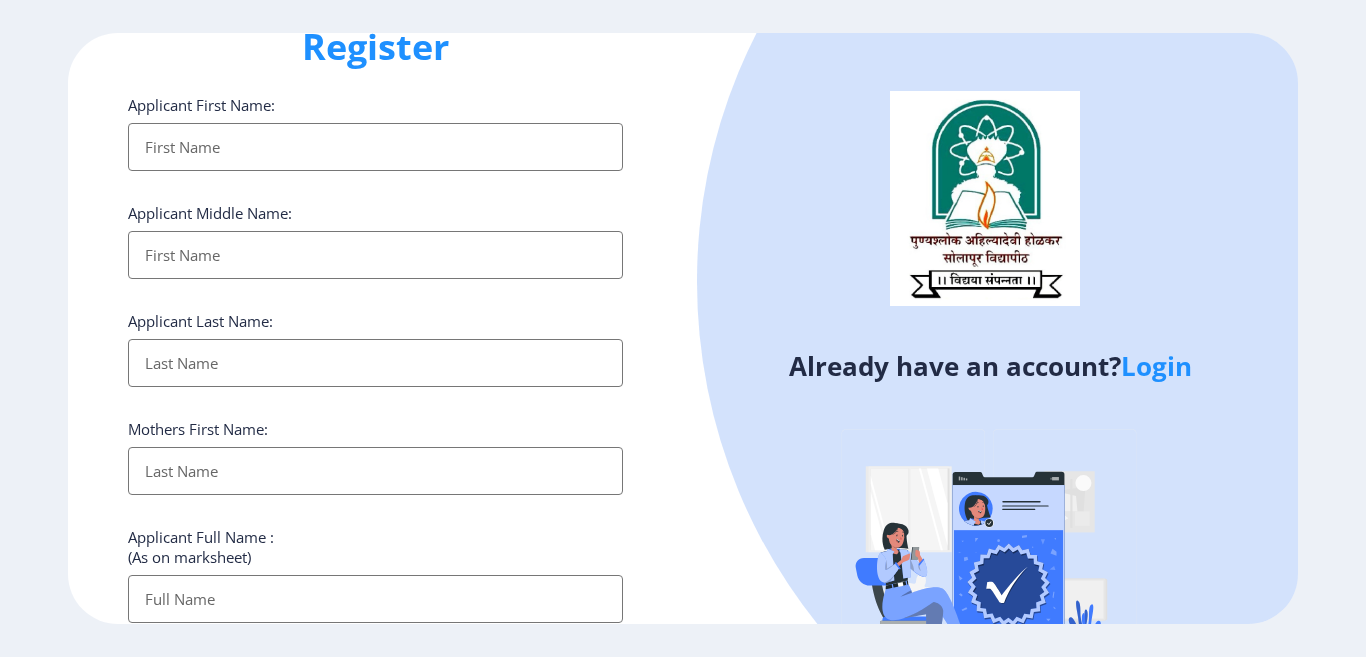scroll, scrollTop: 100, scrollLeft: 0, axis: vertical 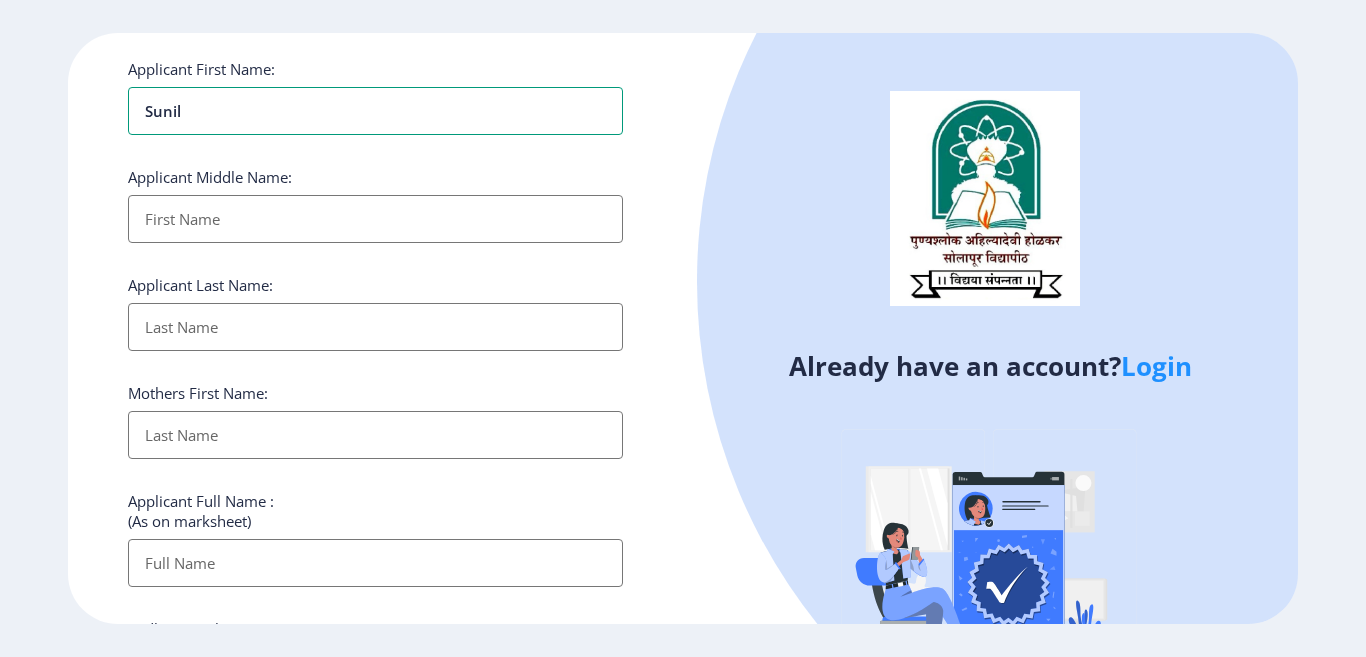 type on "sunil" 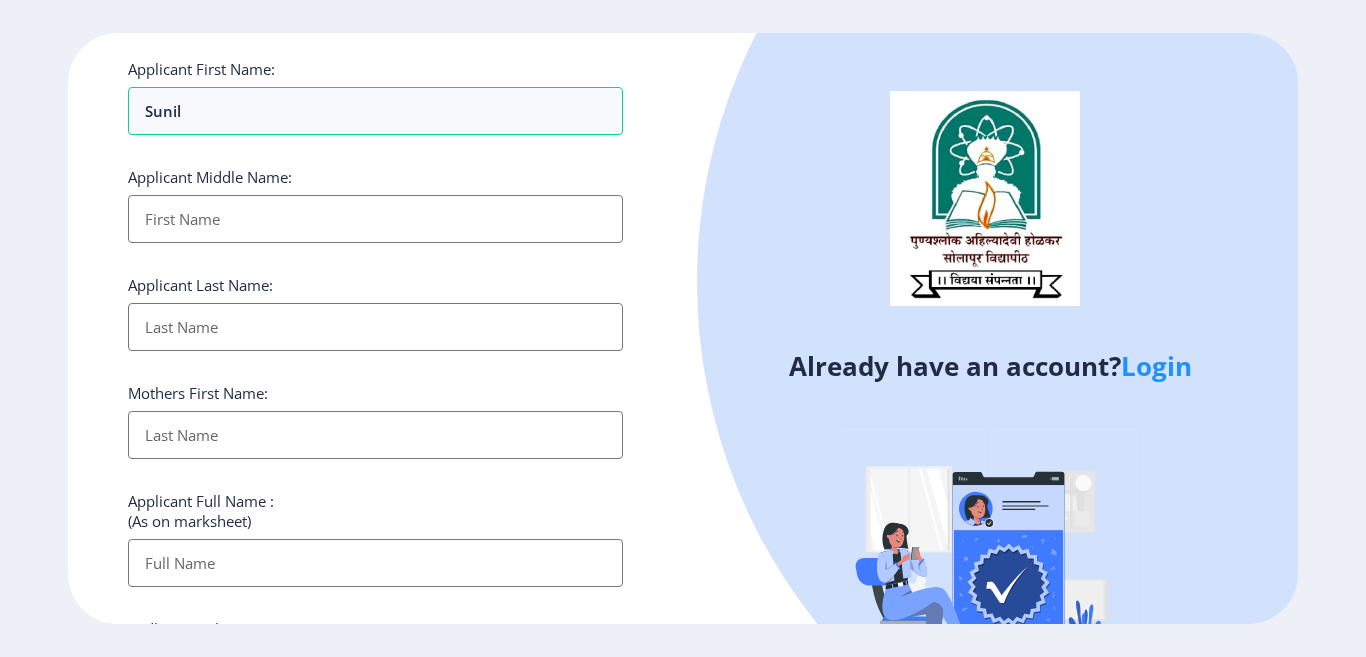 click on "Applicant First Name:" at bounding box center [375, 219] 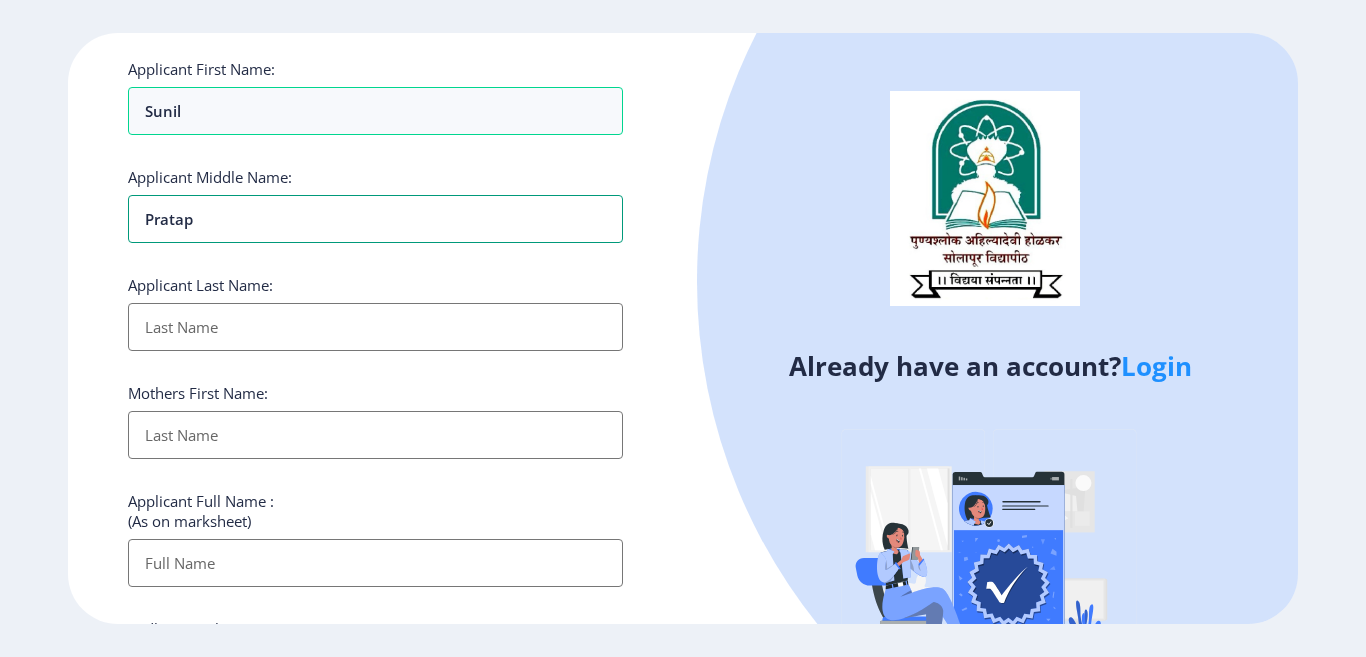 type on "Pratap" 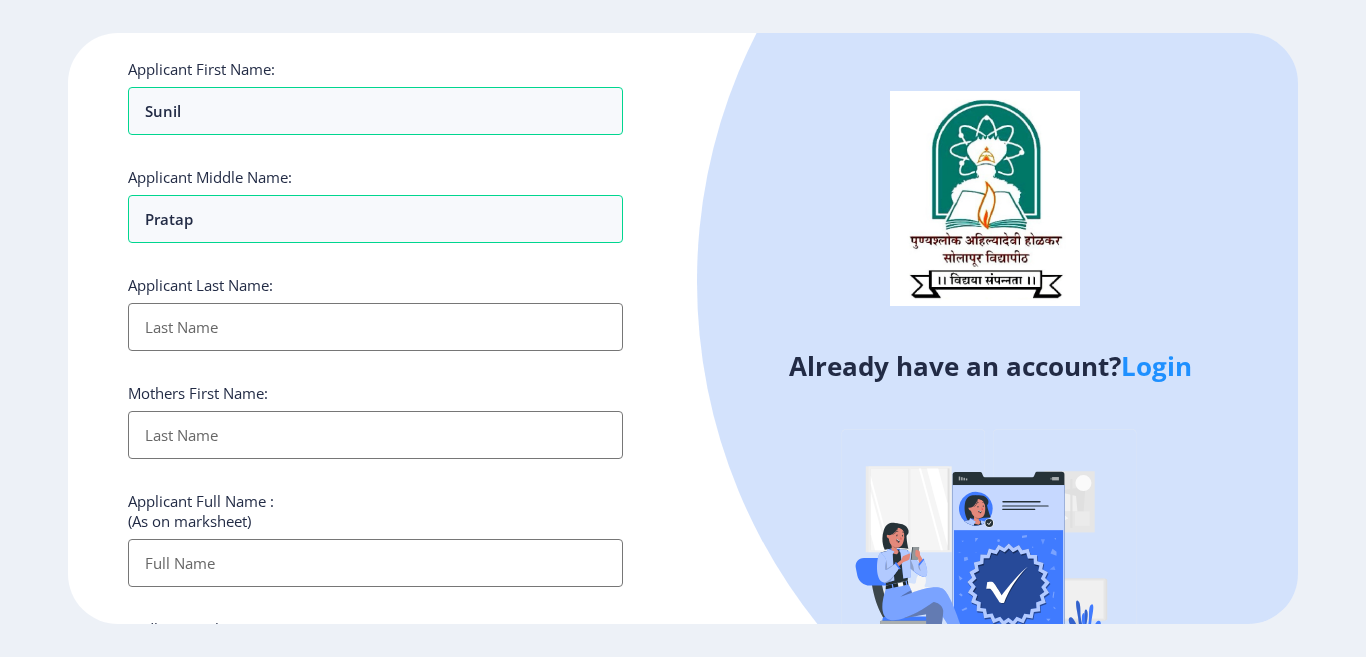 click on "Applicant First Name:" at bounding box center (375, 327) 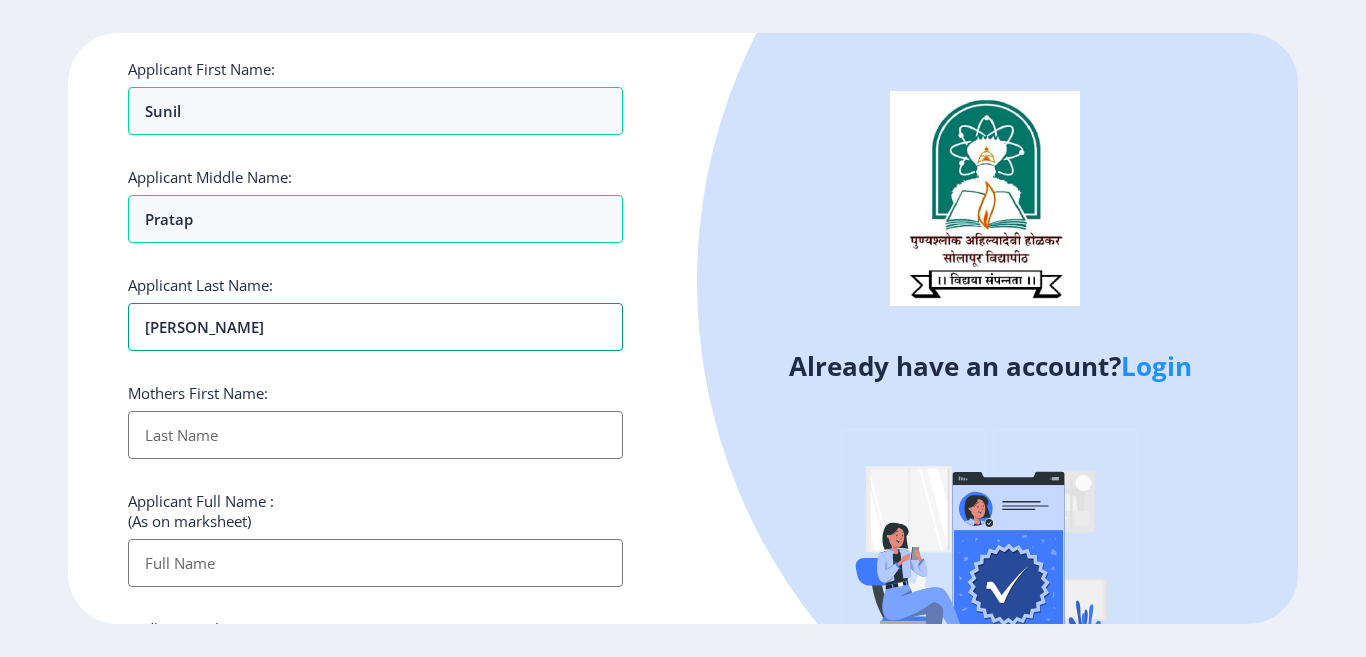 type on "[PERSON_NAME]" 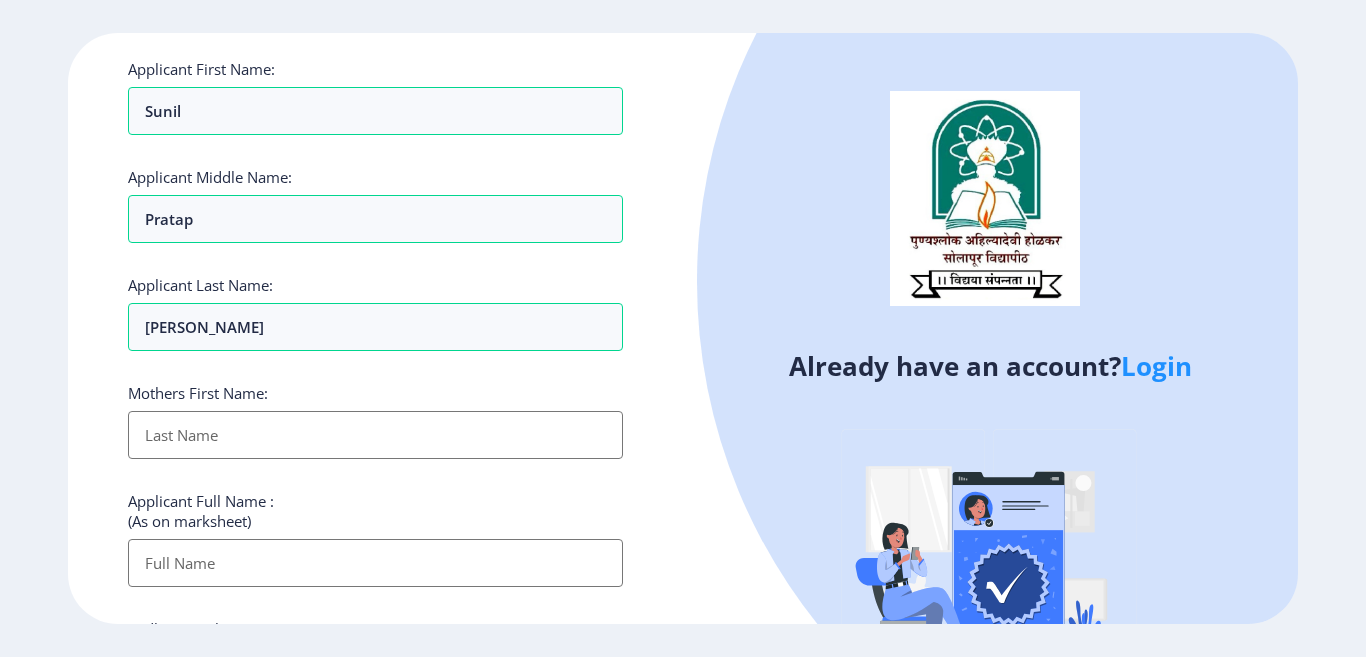 click on "Applicant First Name:" at bounding box center [375, 435] 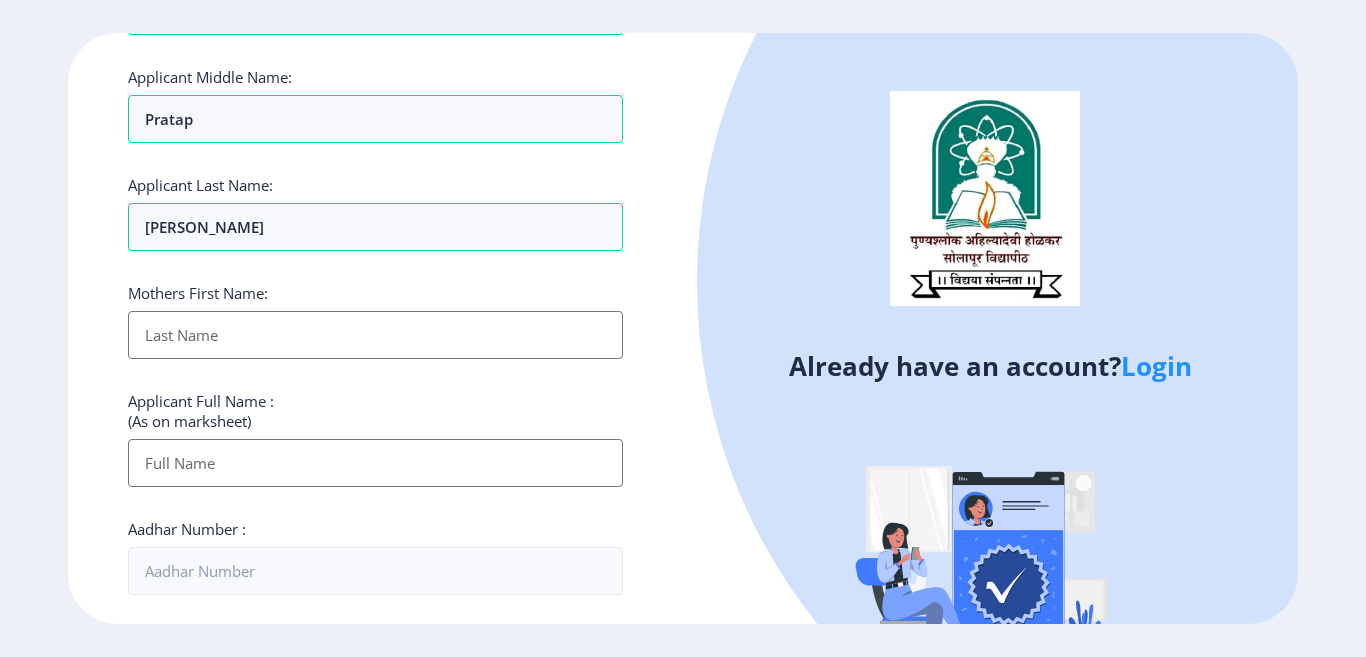 scroll, scrollTop: 300, scrollLeft: 0, axis: vertical 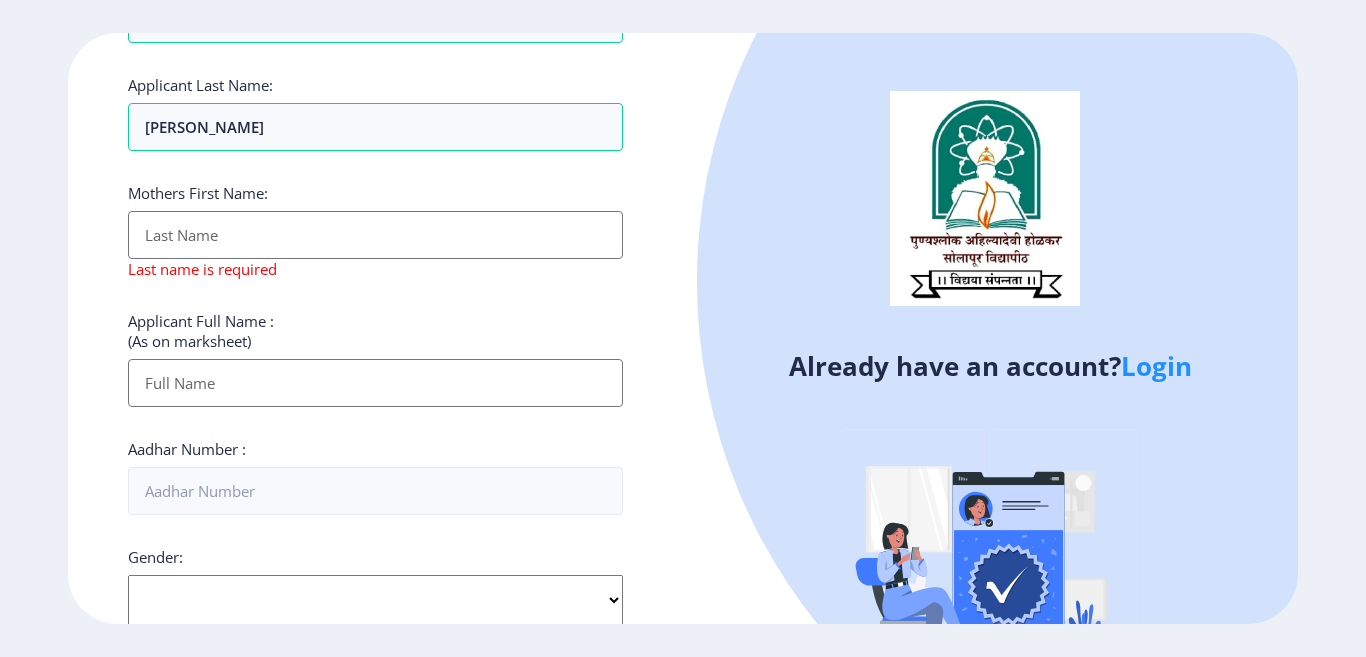 click on "Applicant First Name:" at bounding box center (375, 383) 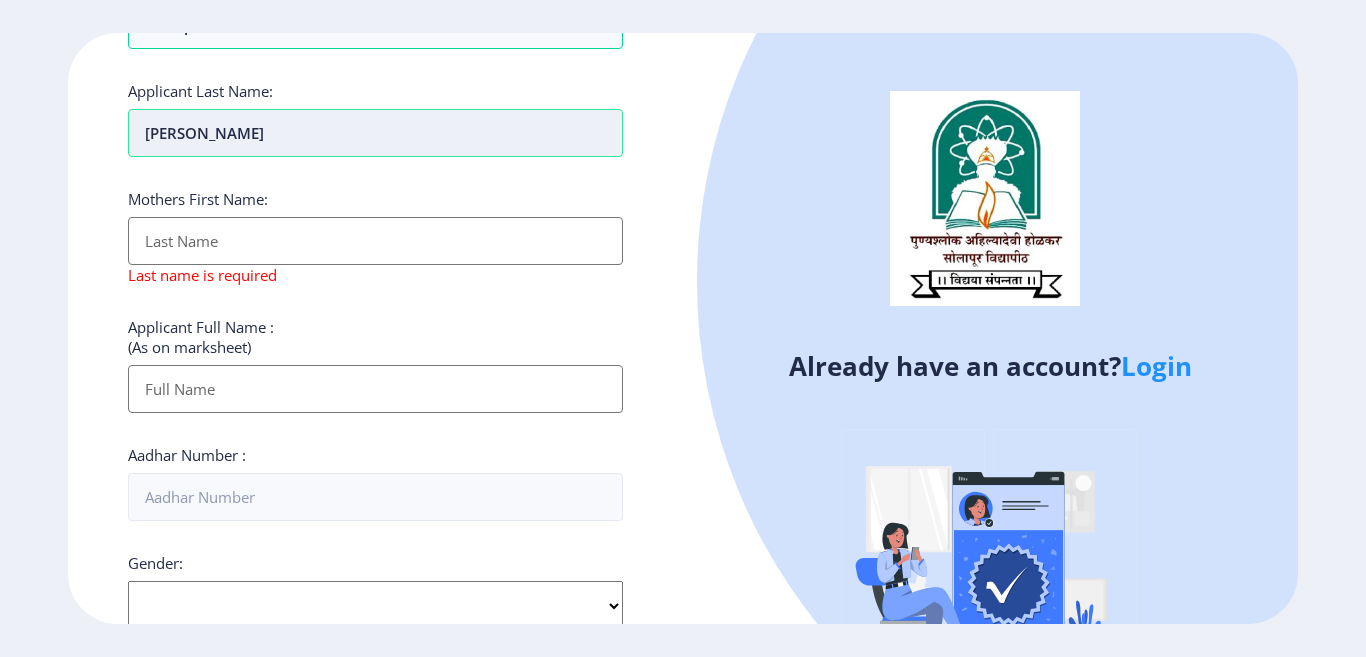 scroll, scrollTop: 300, scrollLeft: 0, axis: vertical 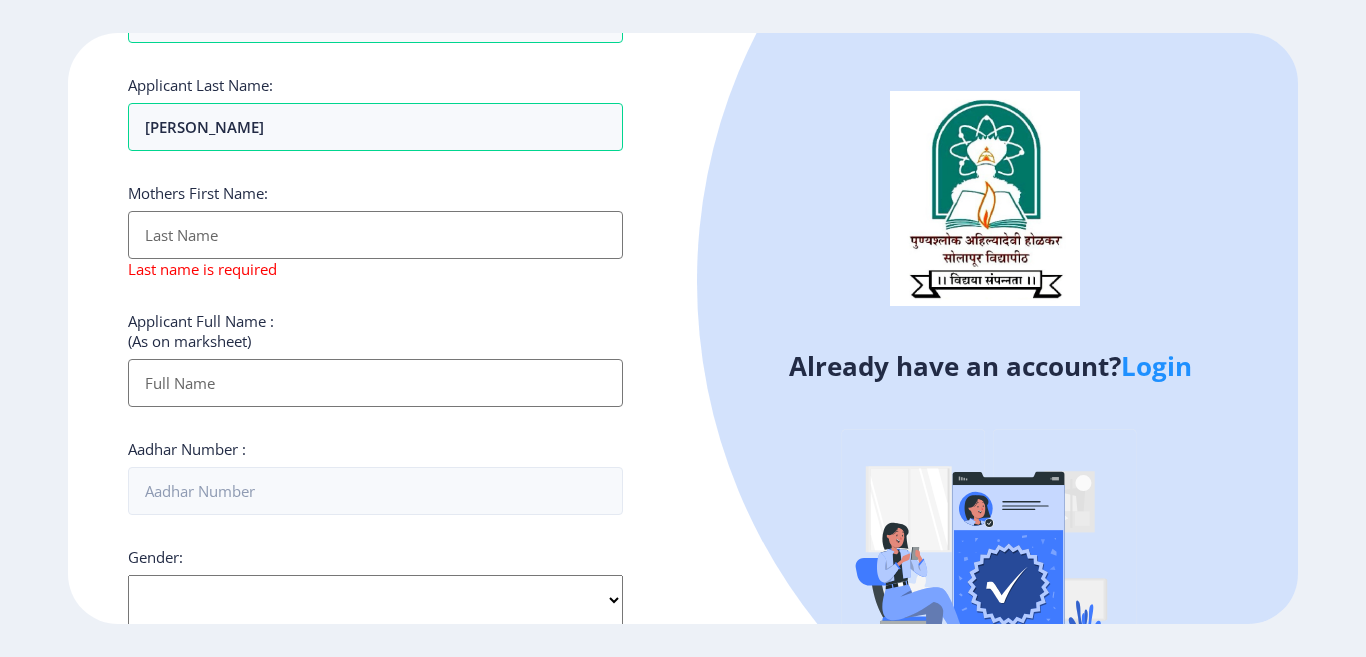 click on "Applicant First Name:" at bounding box center [375, 383] 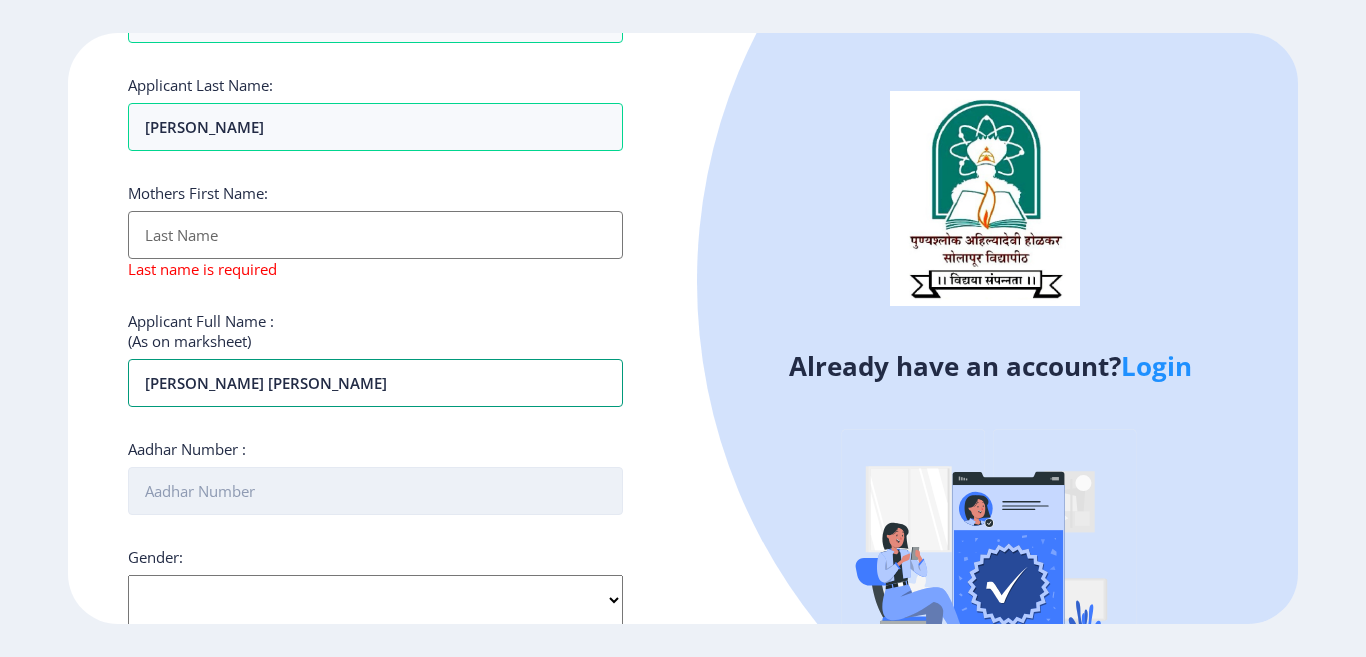 type on "[PERSON_NAME] [PERSON_NAME]" 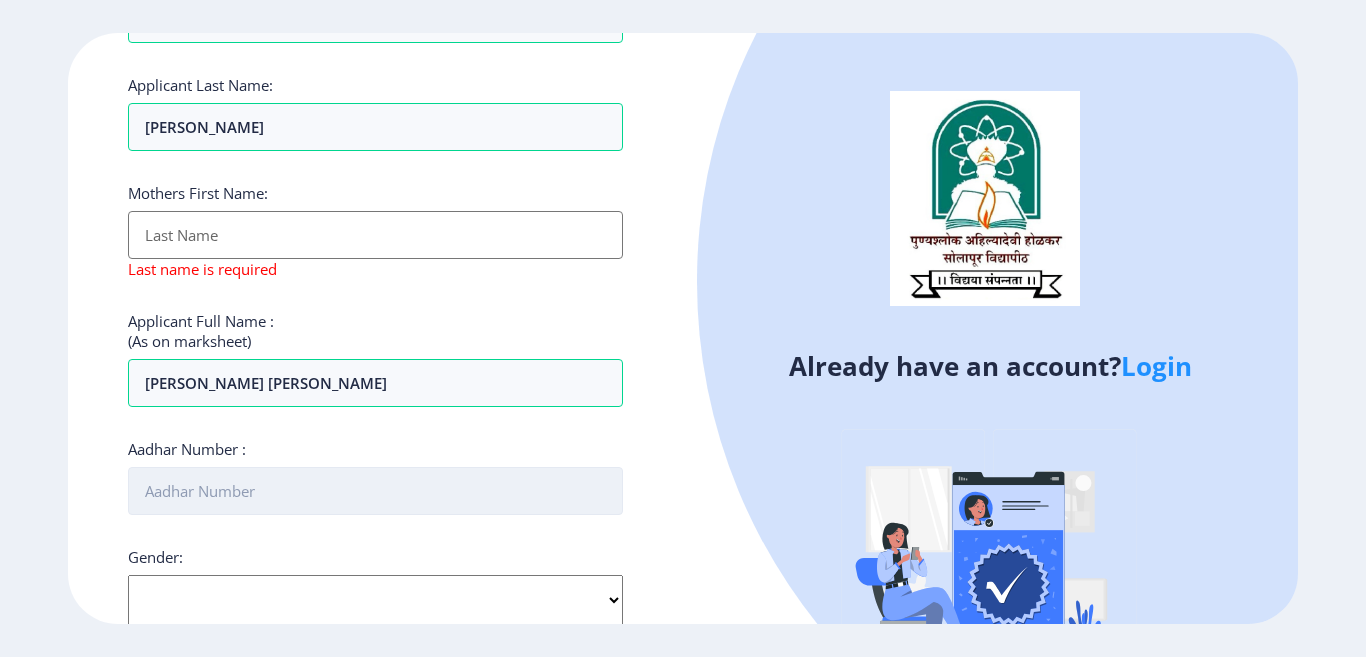 click on "Aadhar Number :" at bounding box center (375, 491) 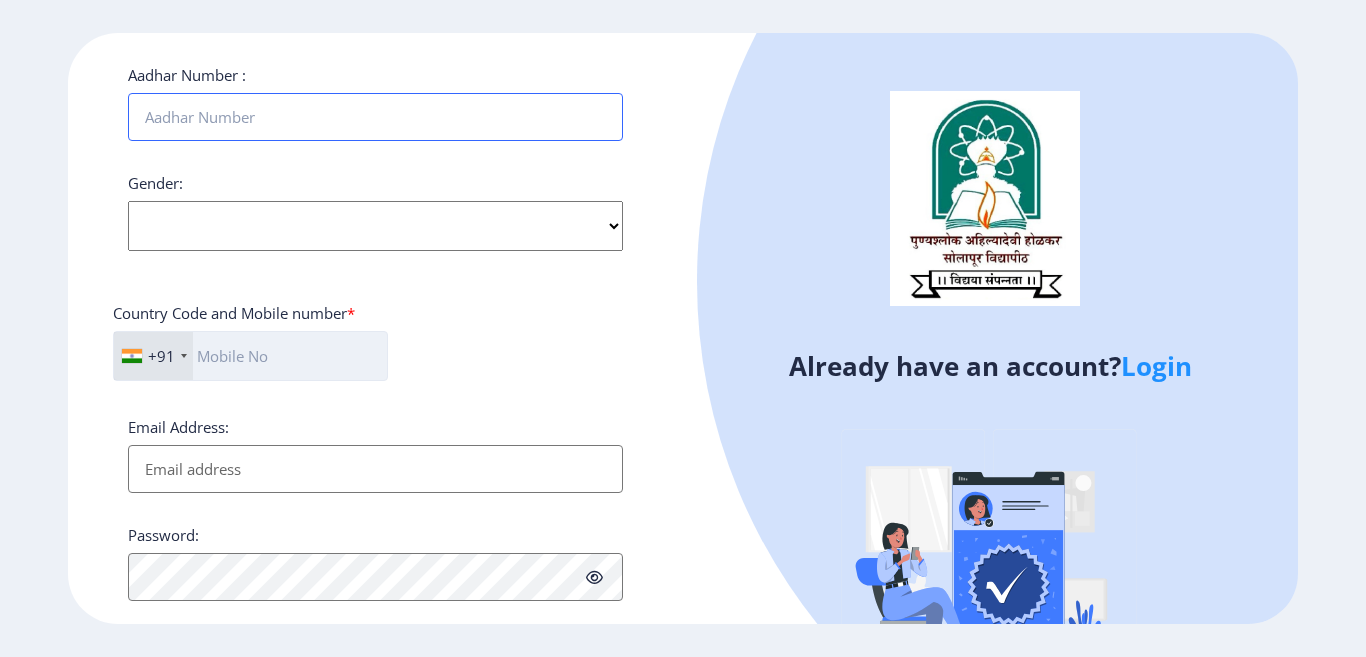 scroll, scrollTop: 821, scrollLeft: 0, axis: vertical 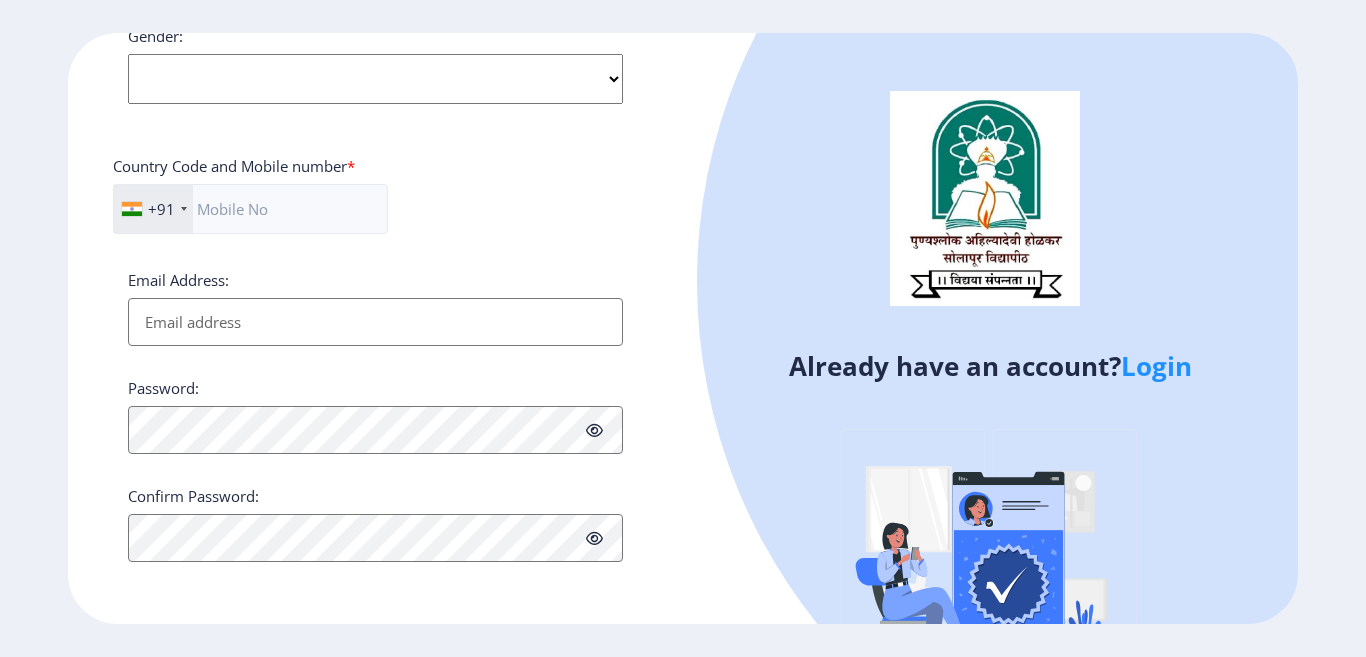 click 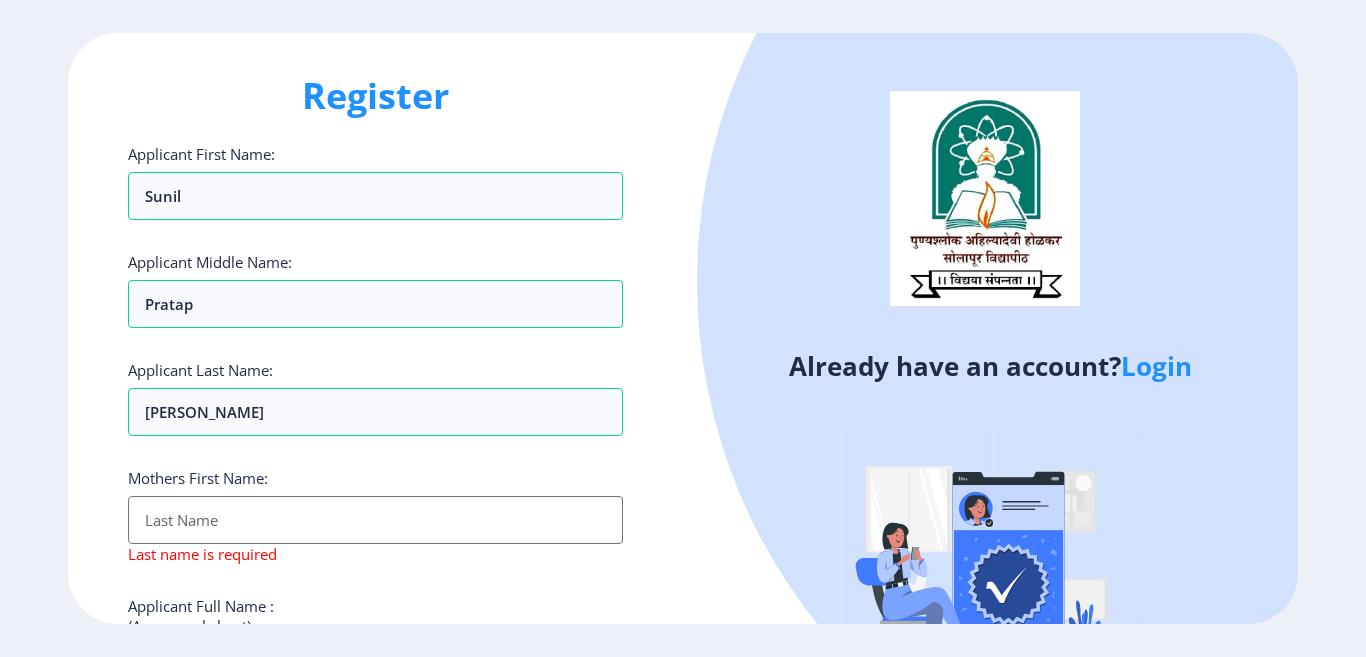 scroll, scrollTop: 0, scrollLeft: 0, axis: both 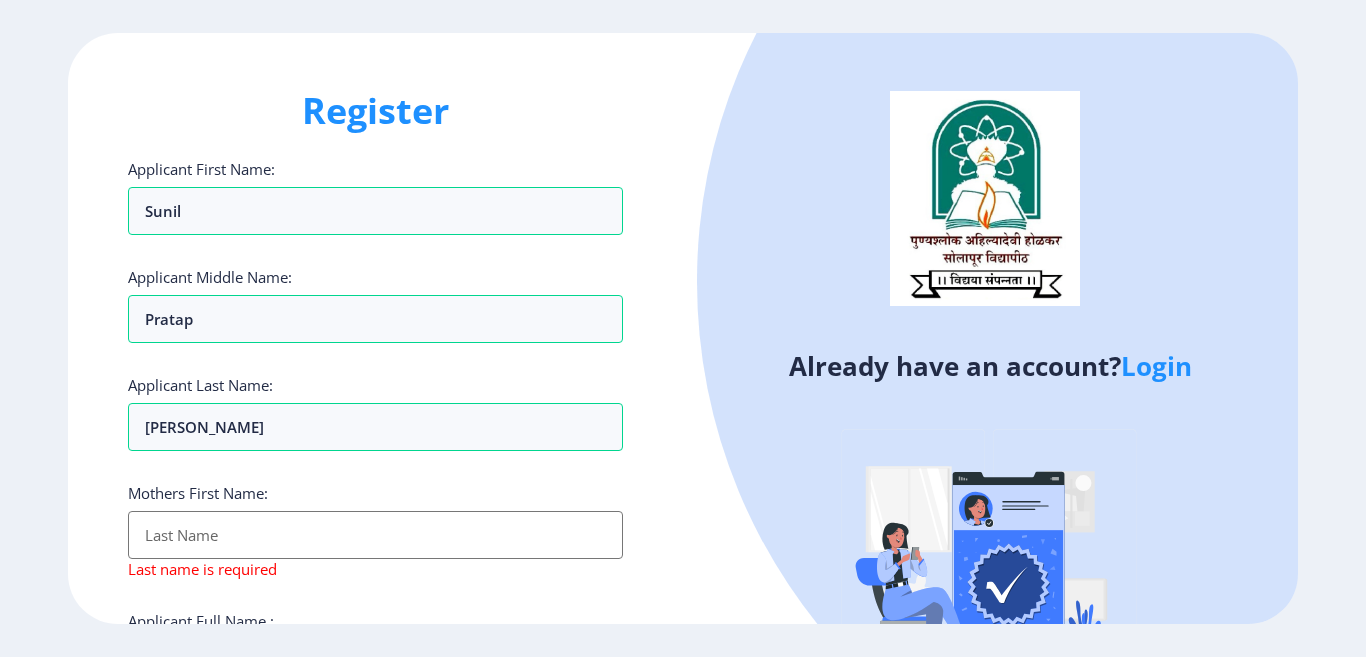click 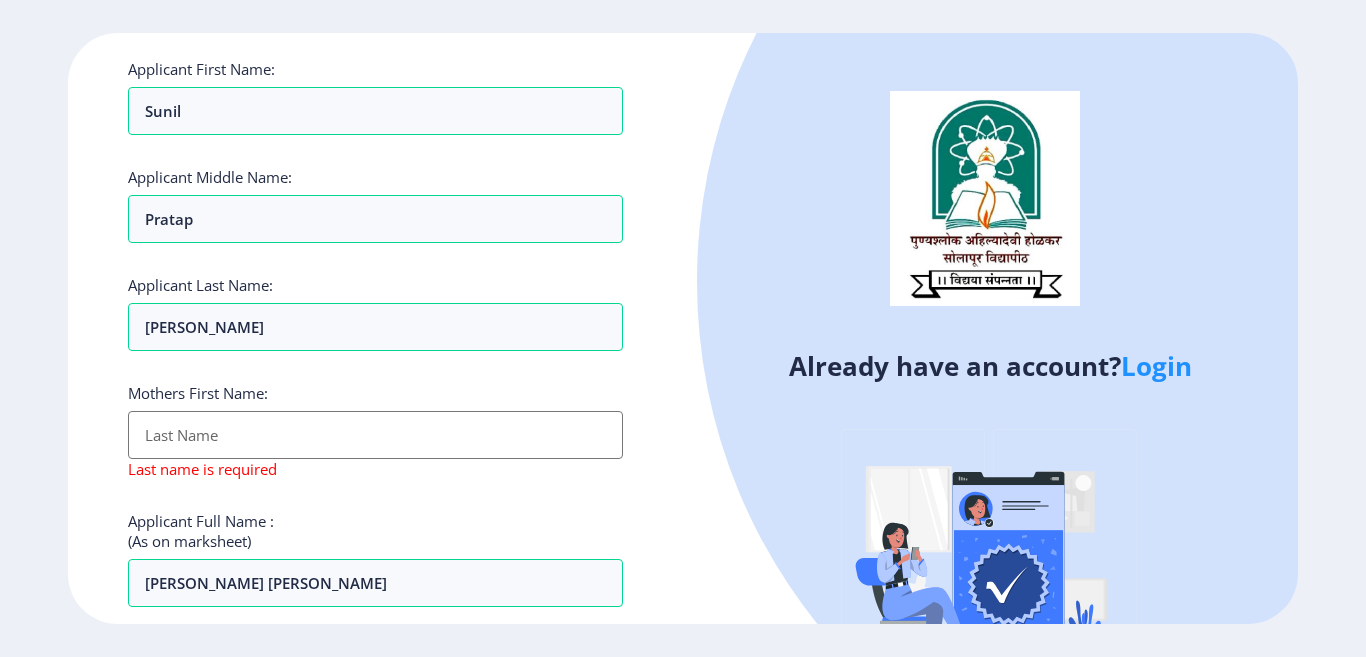 scroll, scrollTop: 0, scrollLeft: 0, axis: both 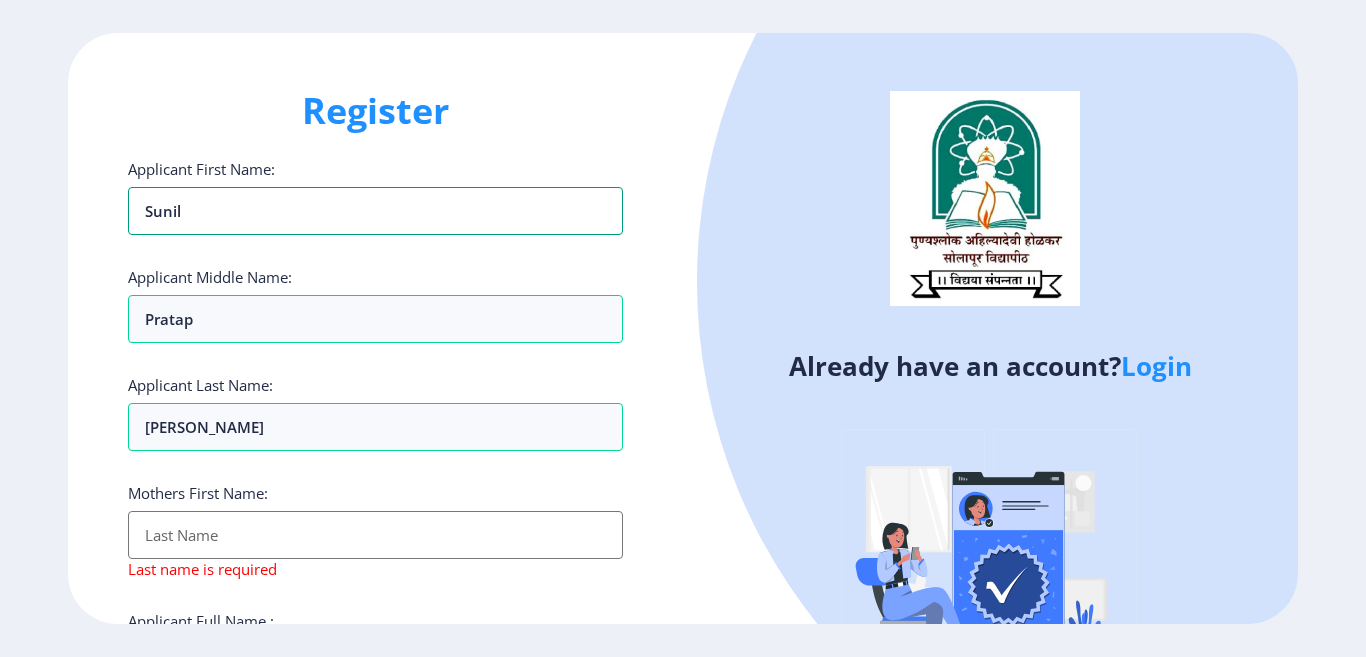 drag, startPoint x: 212, startPoint y: 208, endPoint x: 119, endPoint y: 208, distance: 93 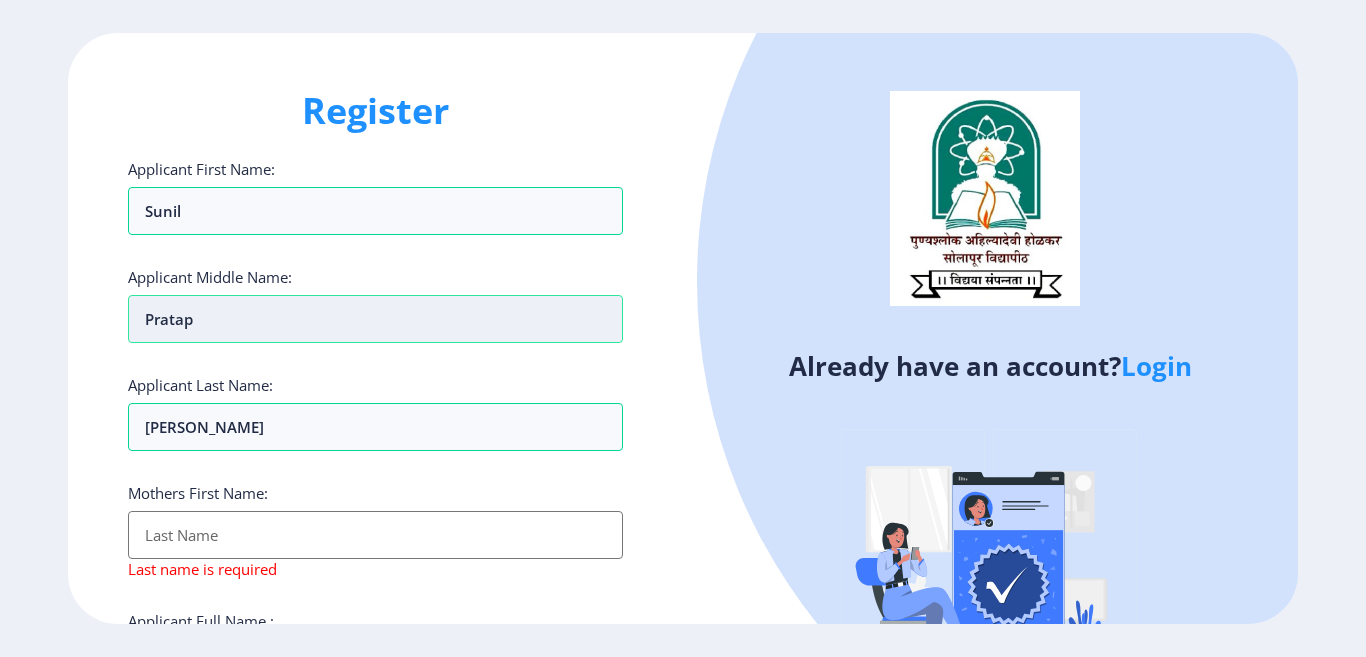 click on "Pratap" at bounding box center (375, 319) 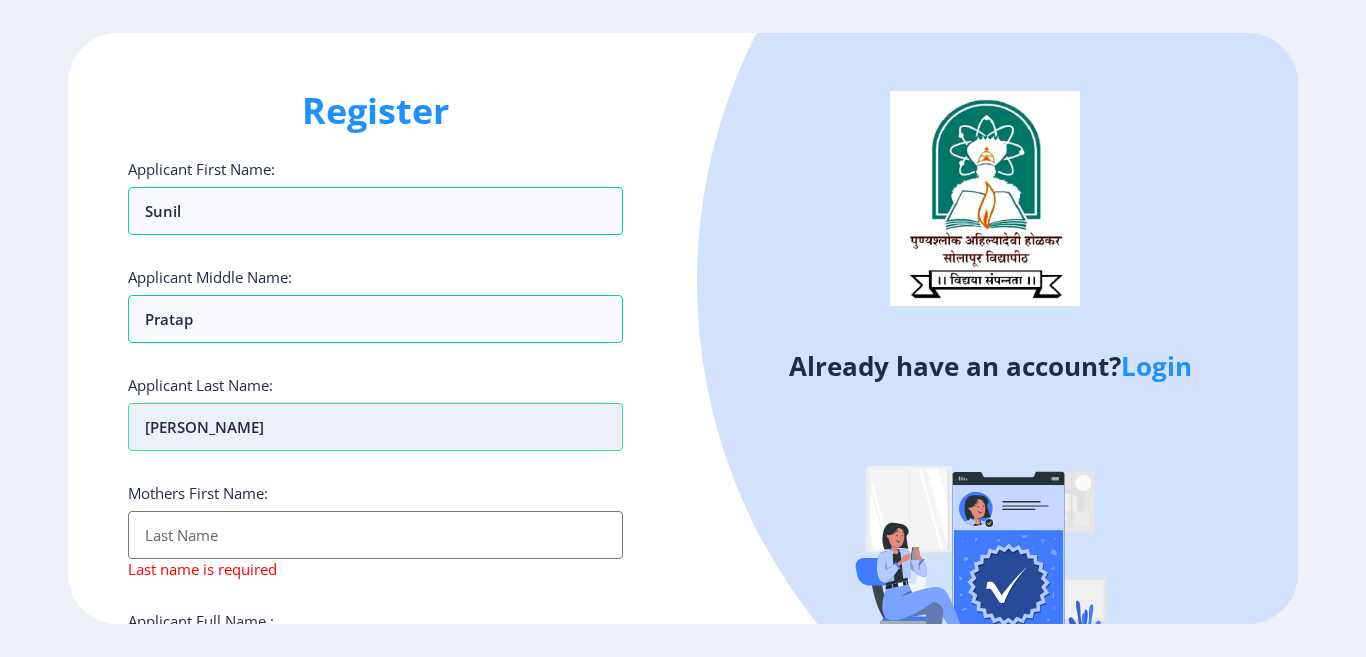 click on "[PERSON_NAME]" at bounding box center (375, 427) 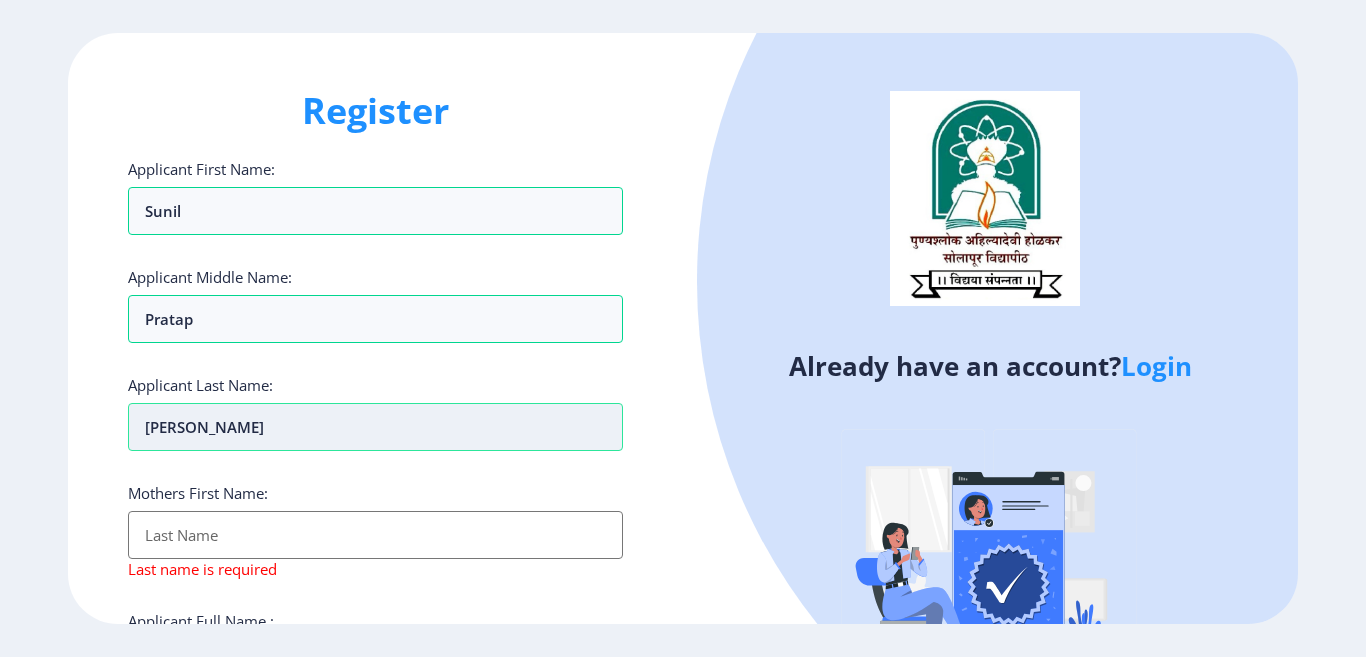 scroll, scrollTop: 100, scrollLeft: 0, axis: vertical 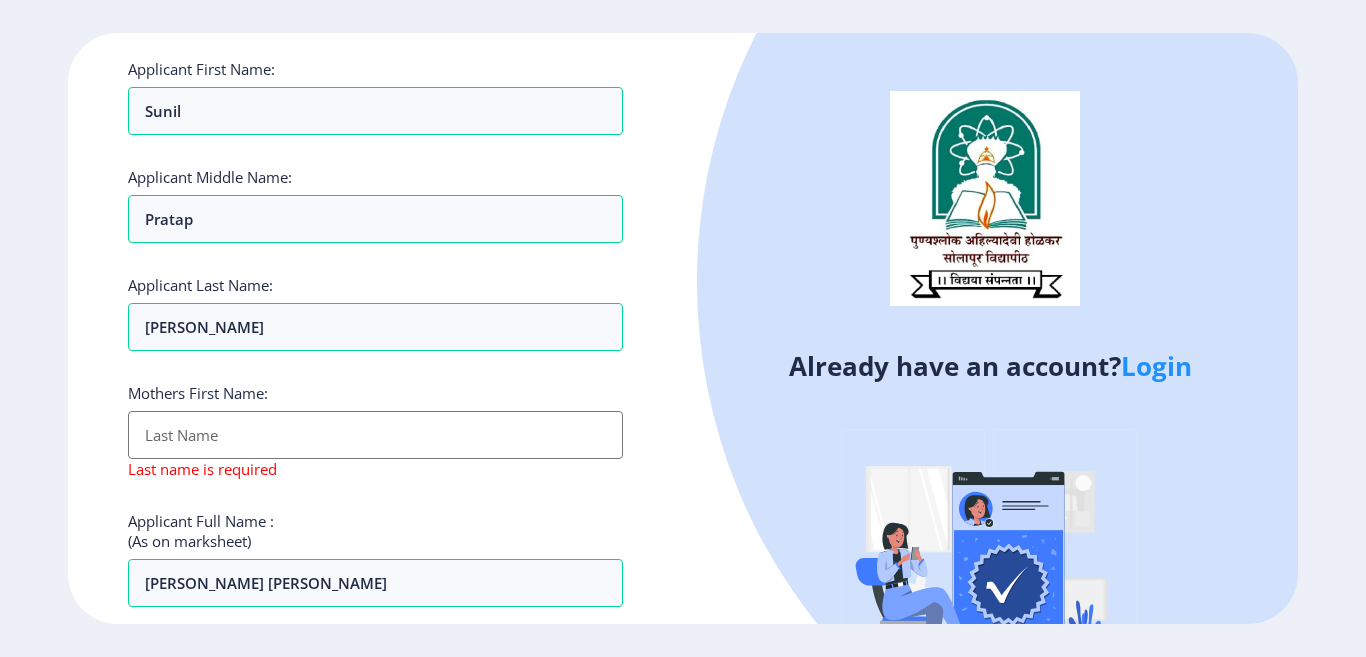 click on "Applicant First Name:" at bounding box center (375, 435) 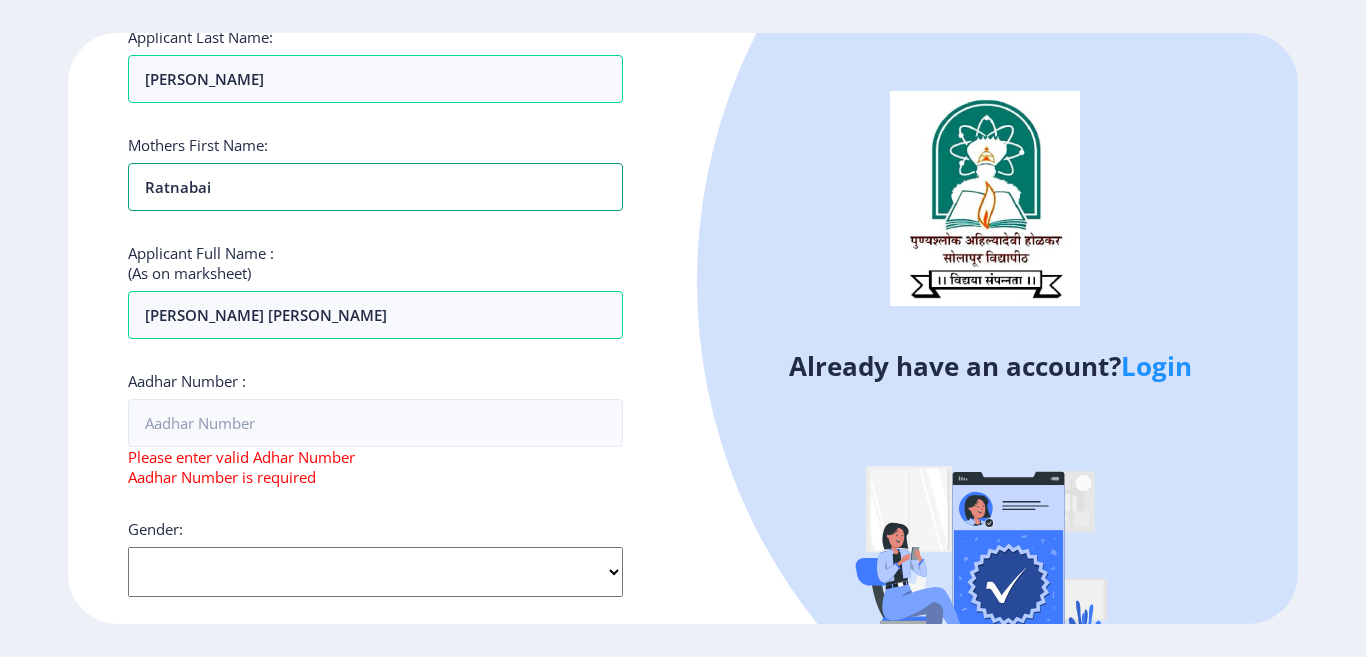 scroll, scrollTop: 400, scrollLeft: 0, axis: vertical 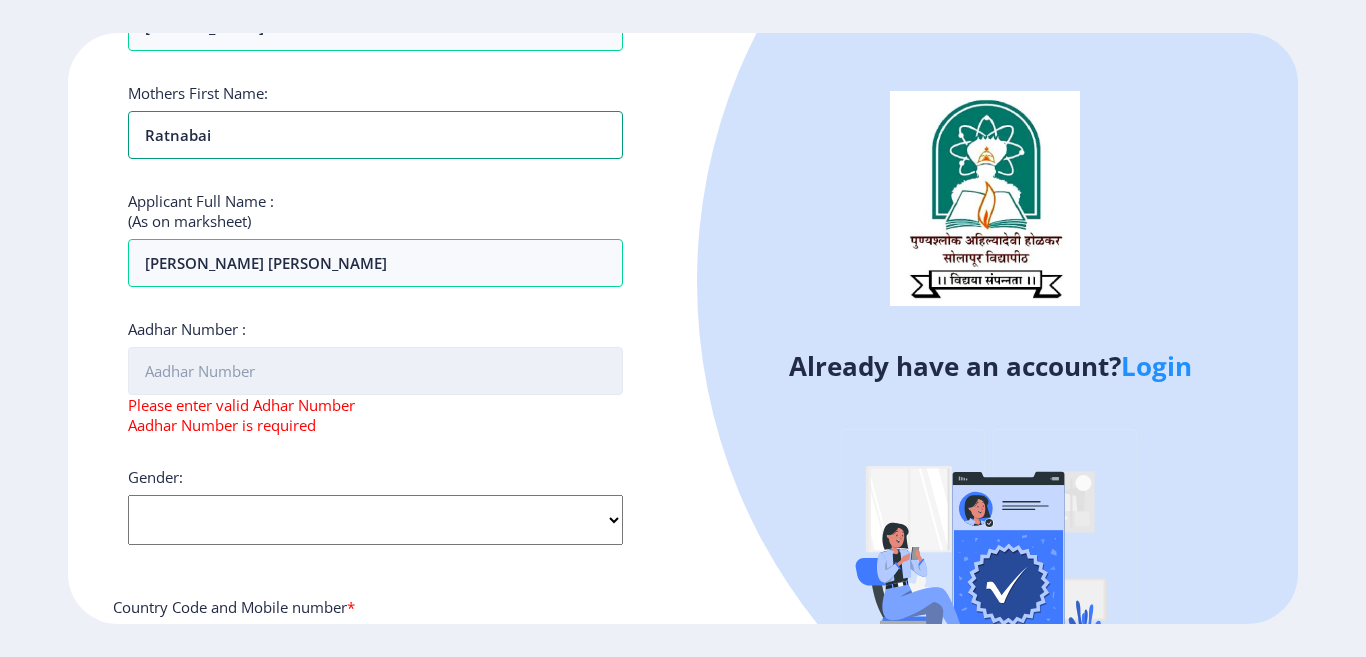 type on "ratnabai" 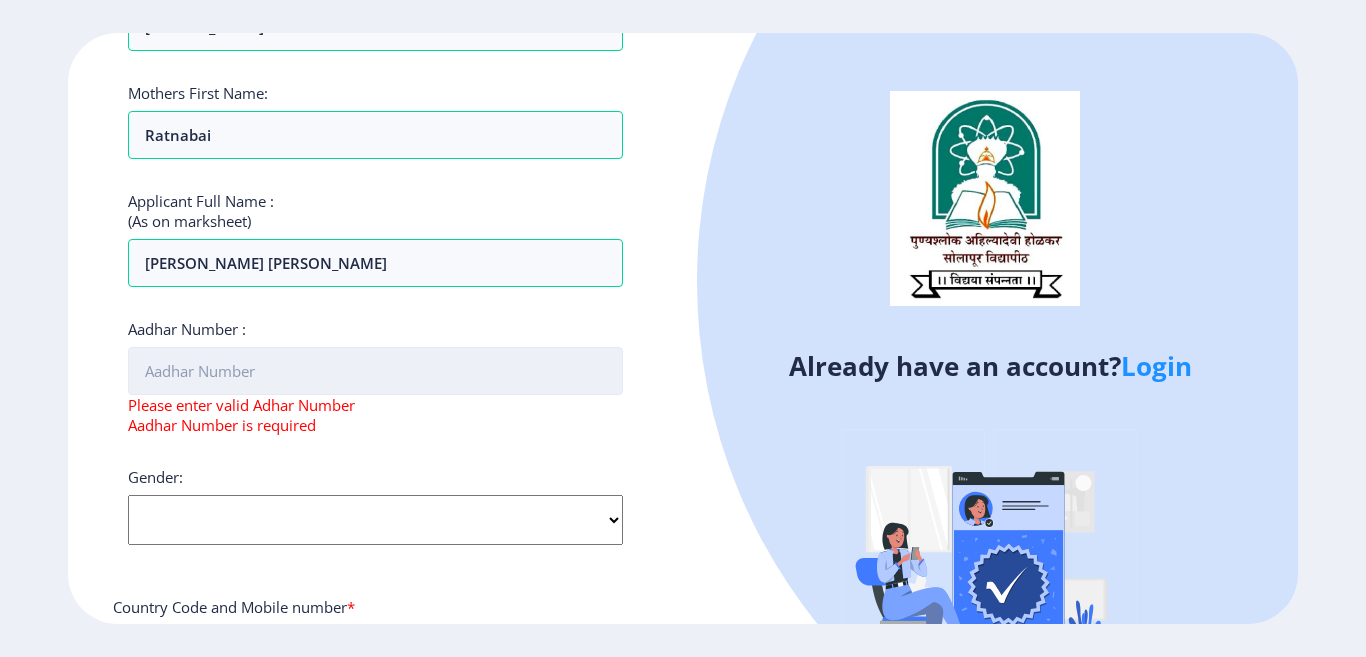 click on "Aadhar Number :" at bounding box center (375, 371) 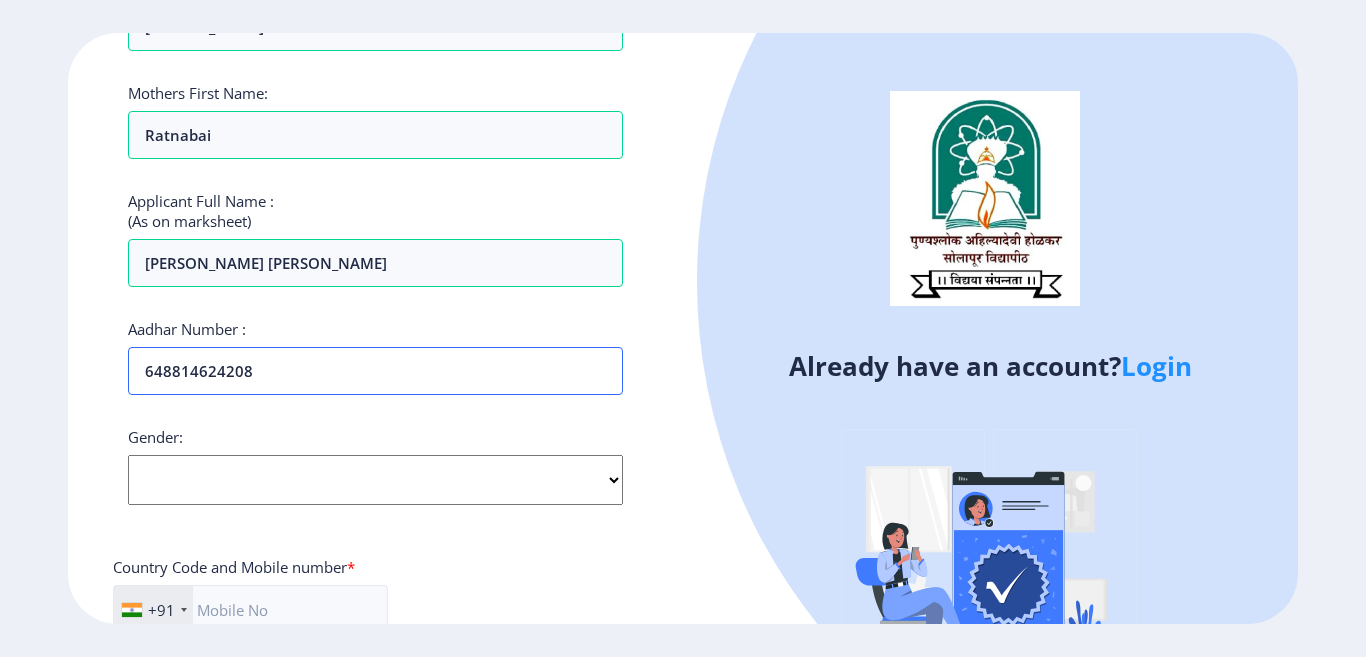 type on "648814624208" 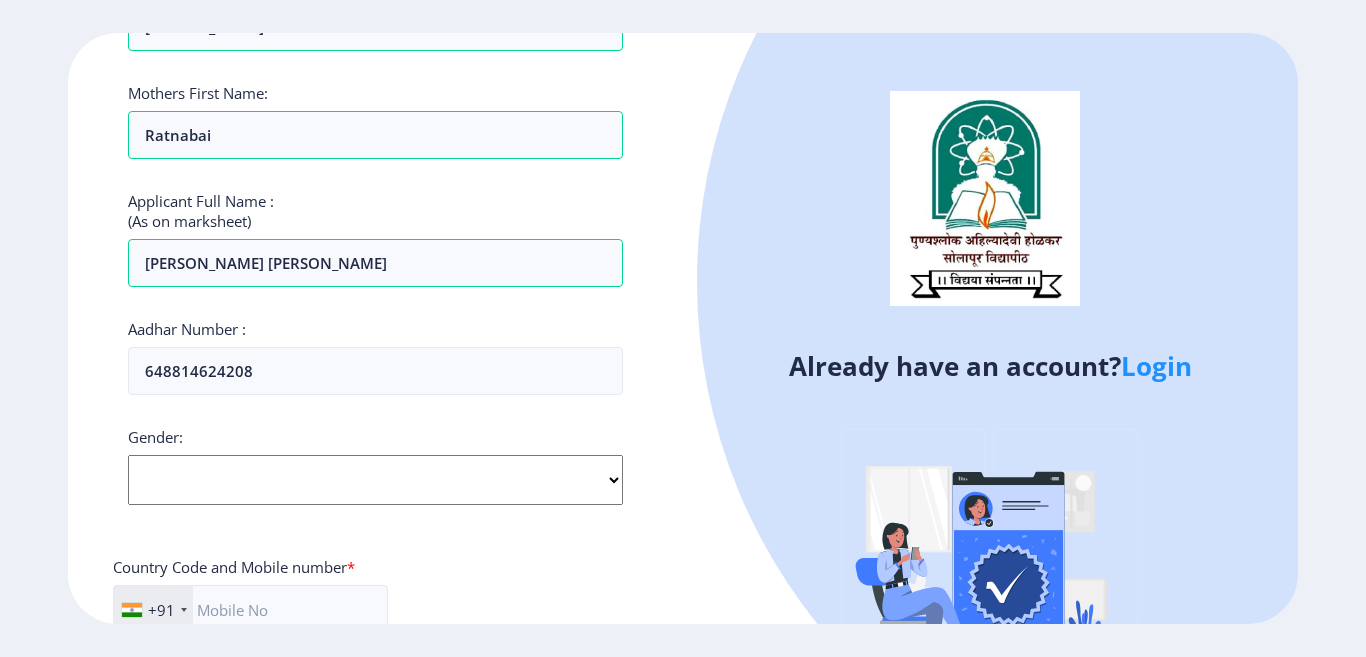 click on "Select Gender [DEMOGRAPHIC_DATA] [DEMOGRAPHIC_DATA] Other" 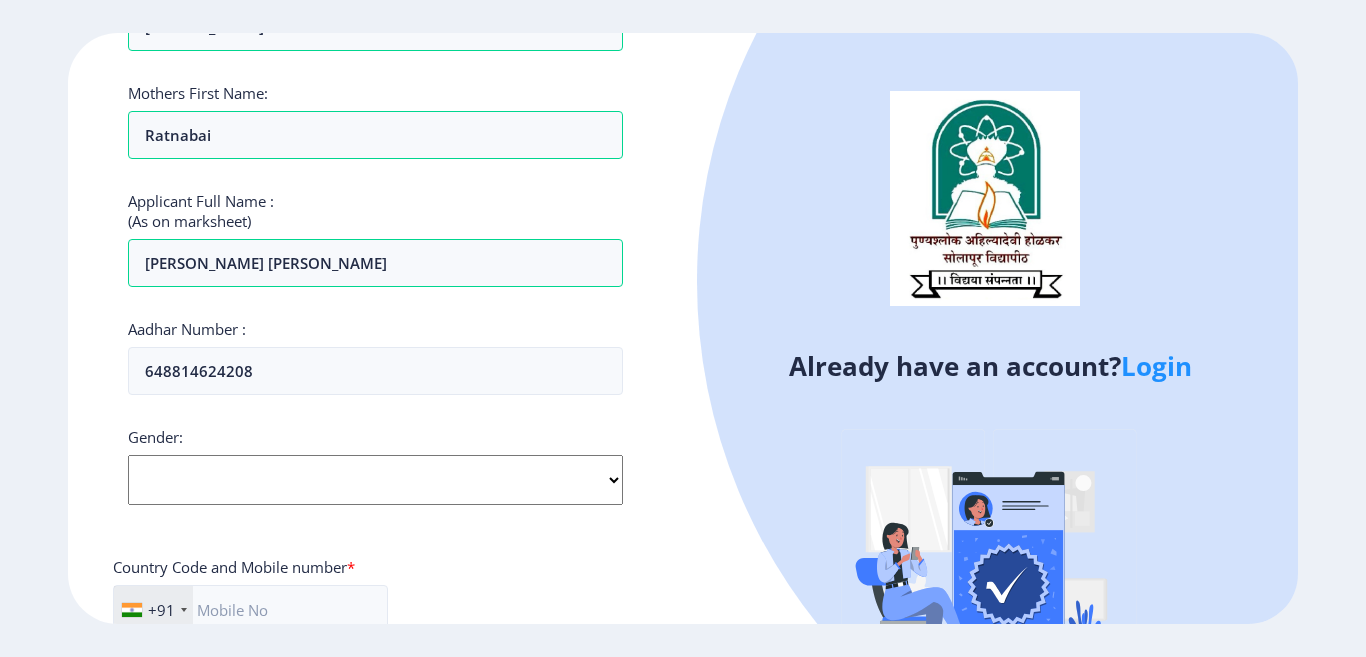 select on "[DEMOGRAPHIC_DATA]" 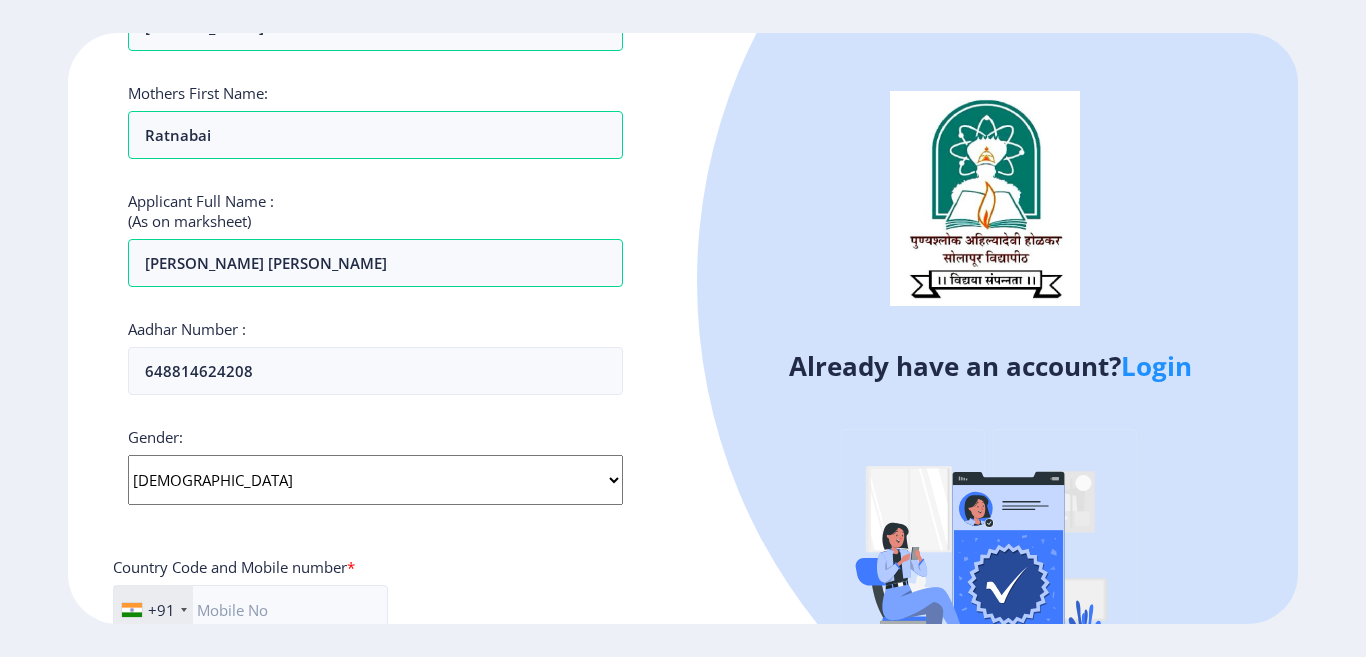 click on "Select Gender [DEMOGRAPHIC_DATA] [DEMOGRAPHIC_DATA] Other" 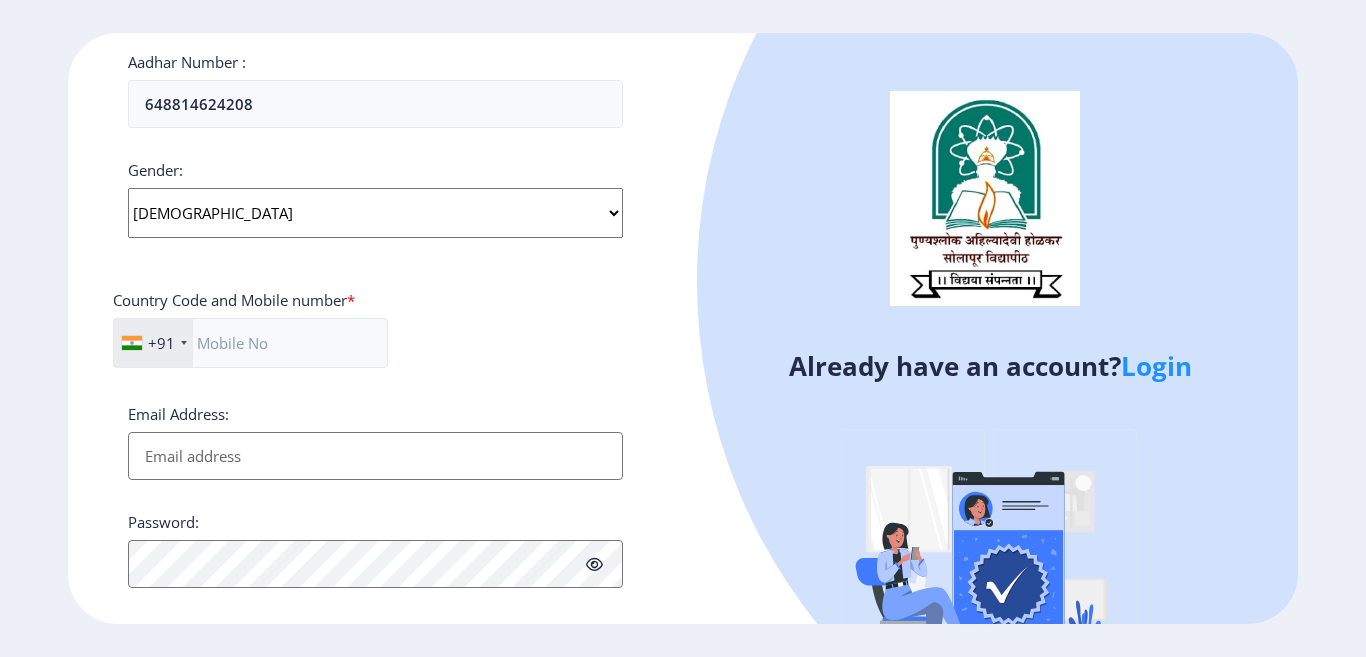 scroll, scrollTop: 700, scrollLeft: 0, axis: vertical 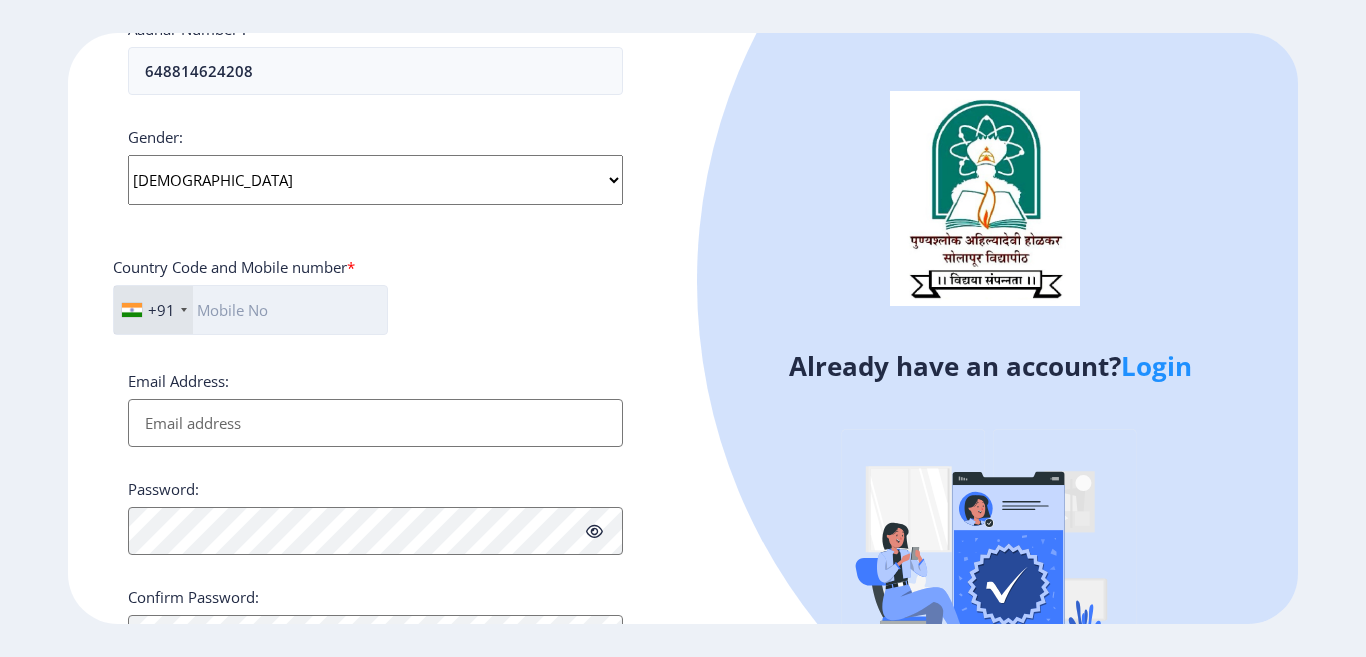 click 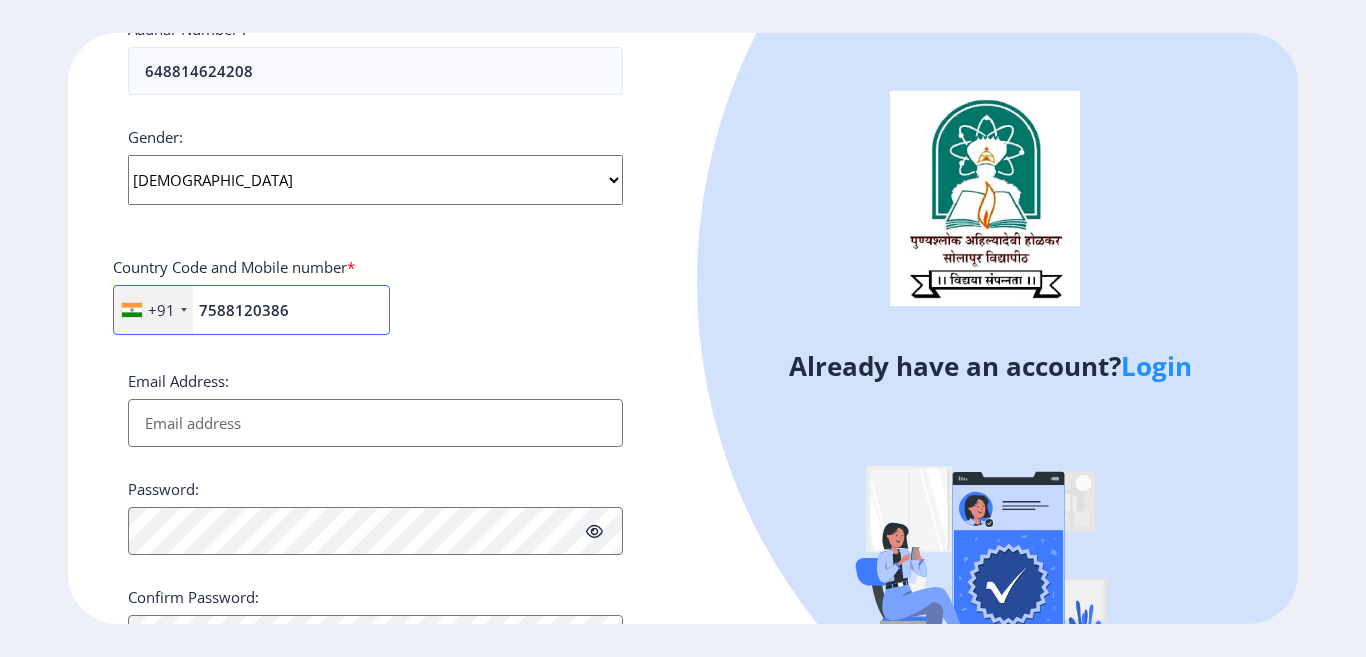 type on "7588120386" 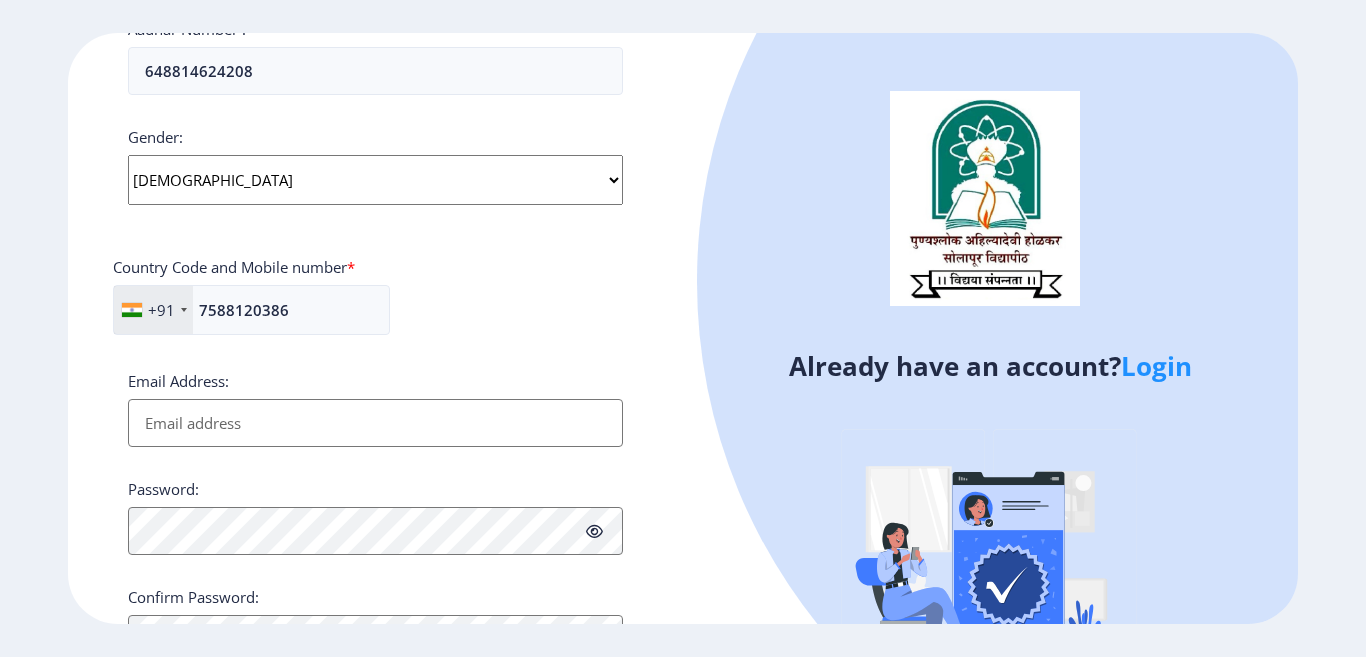 click on "Email Address:" at bounding box center (375, 423) 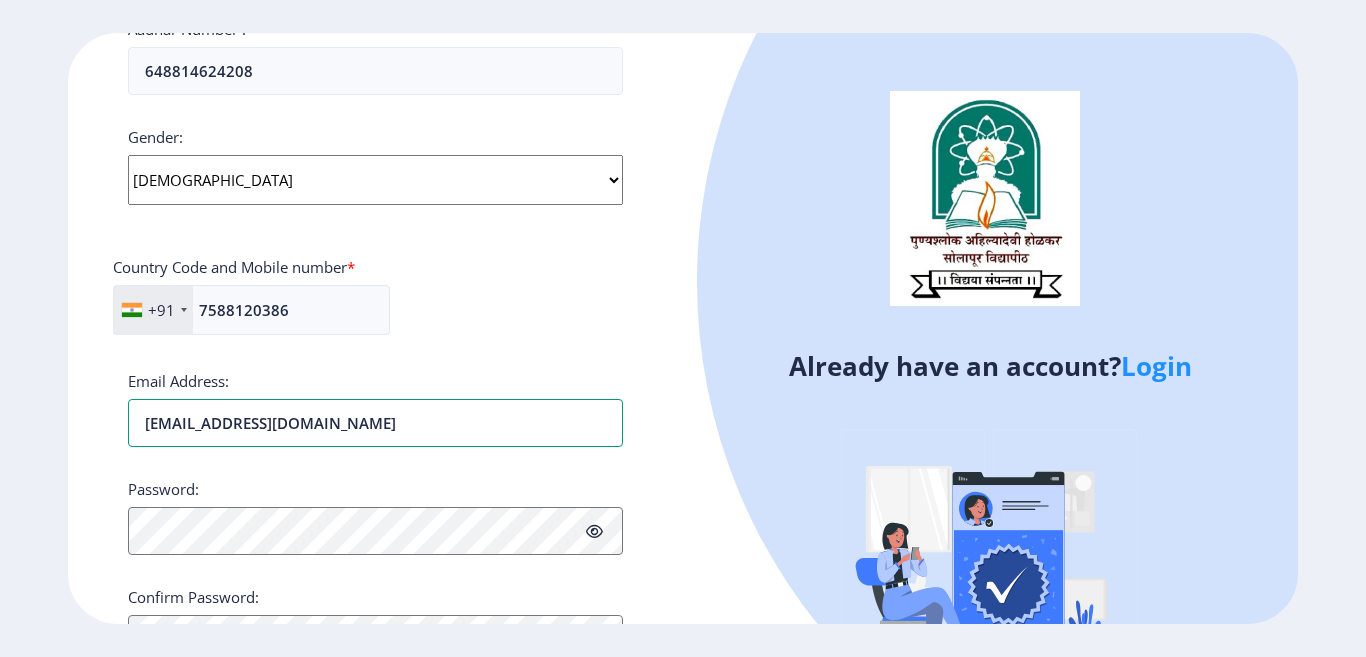 type on "[EMAIL_ADDRESS][DOMAIN_NAME]" 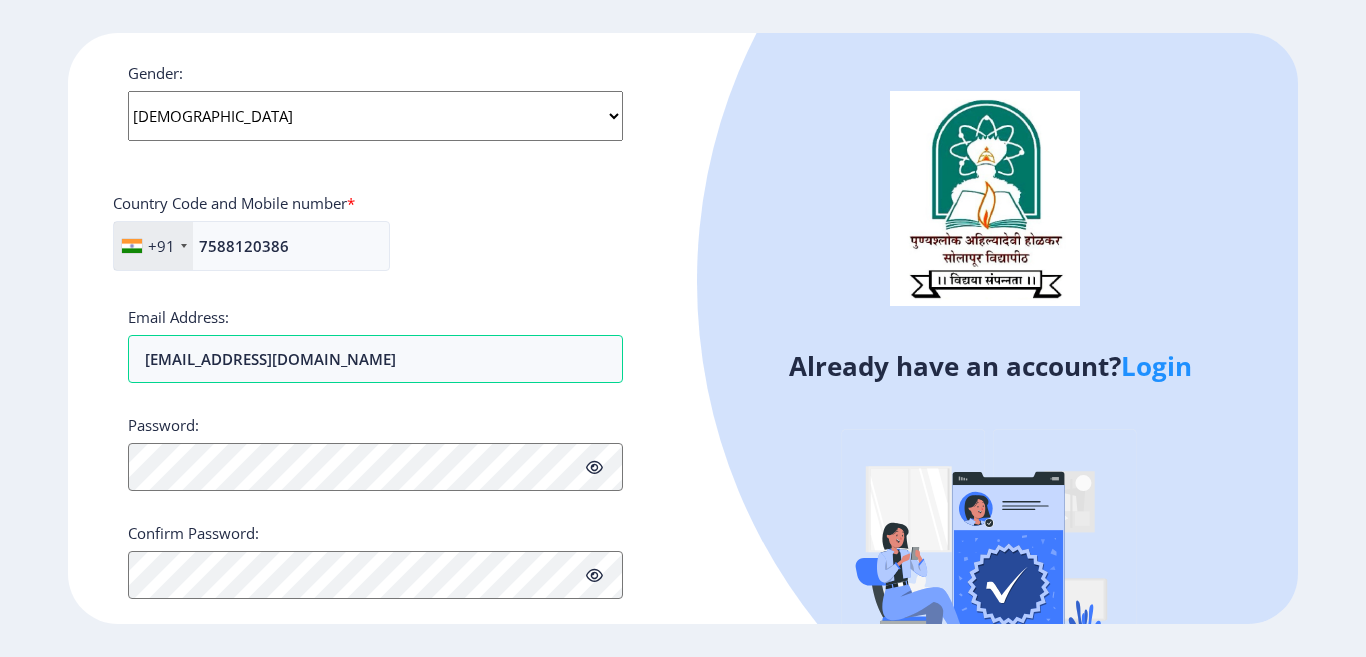 scroll, scrollTop: 800, scrollLeft: 0, axis: vertical 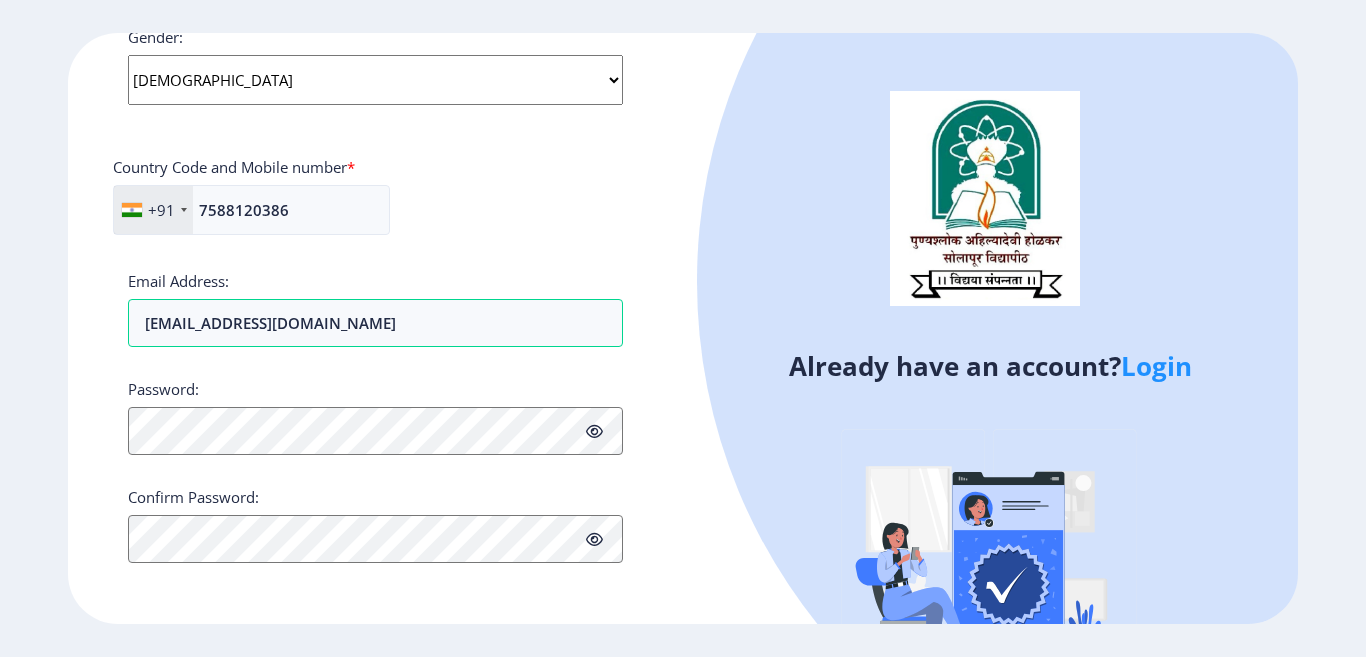 click on "Already have an account?  Login" 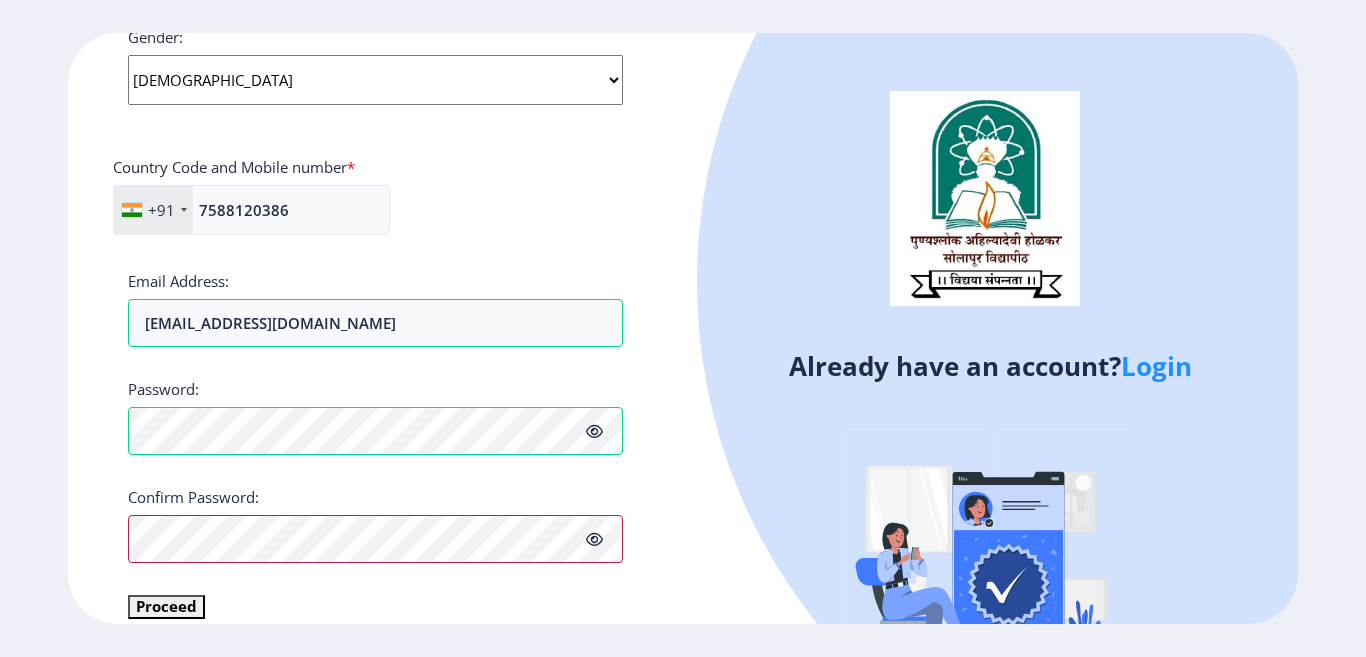 scroll, scrollTop: 825, scrollLeft: 0, axis: vertical 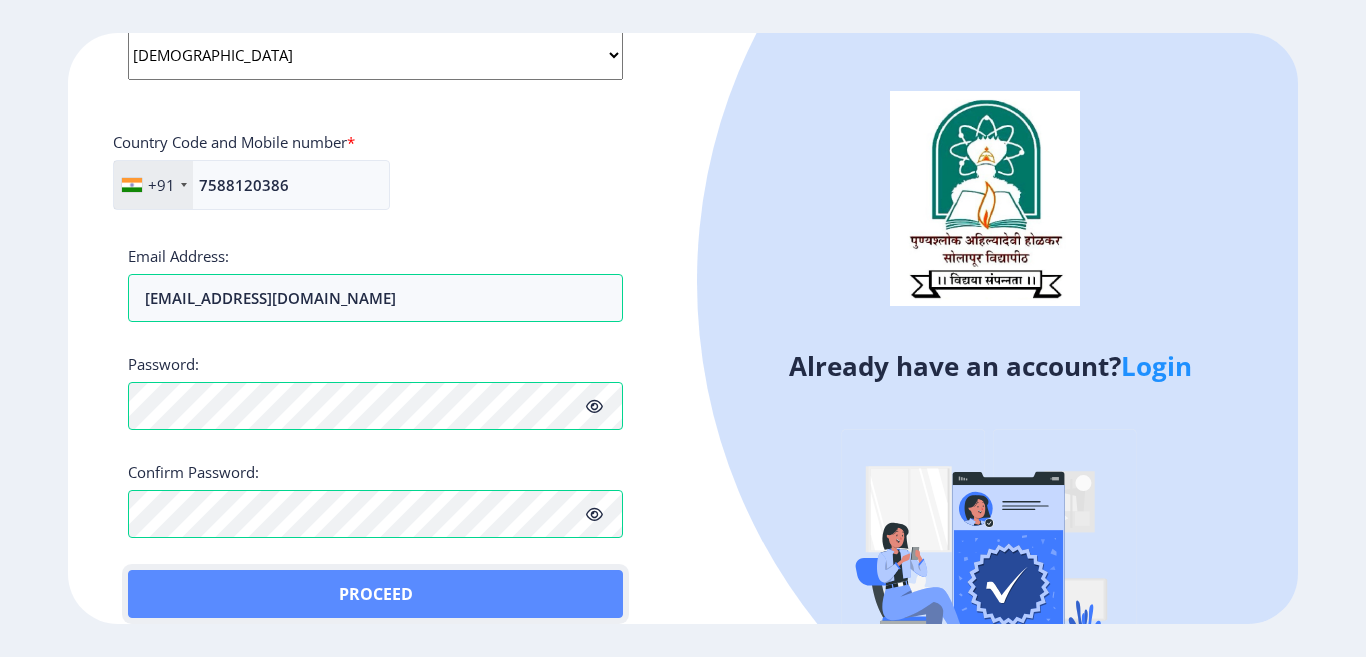 click on "Proceed" 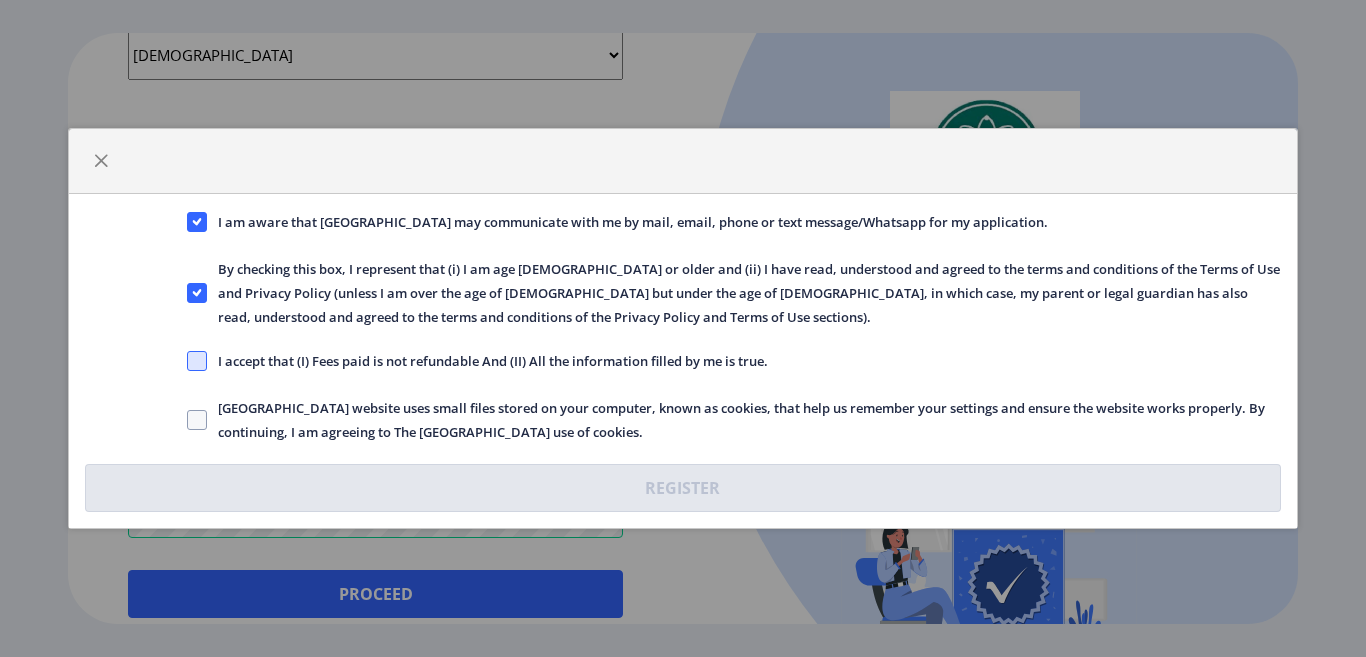 click 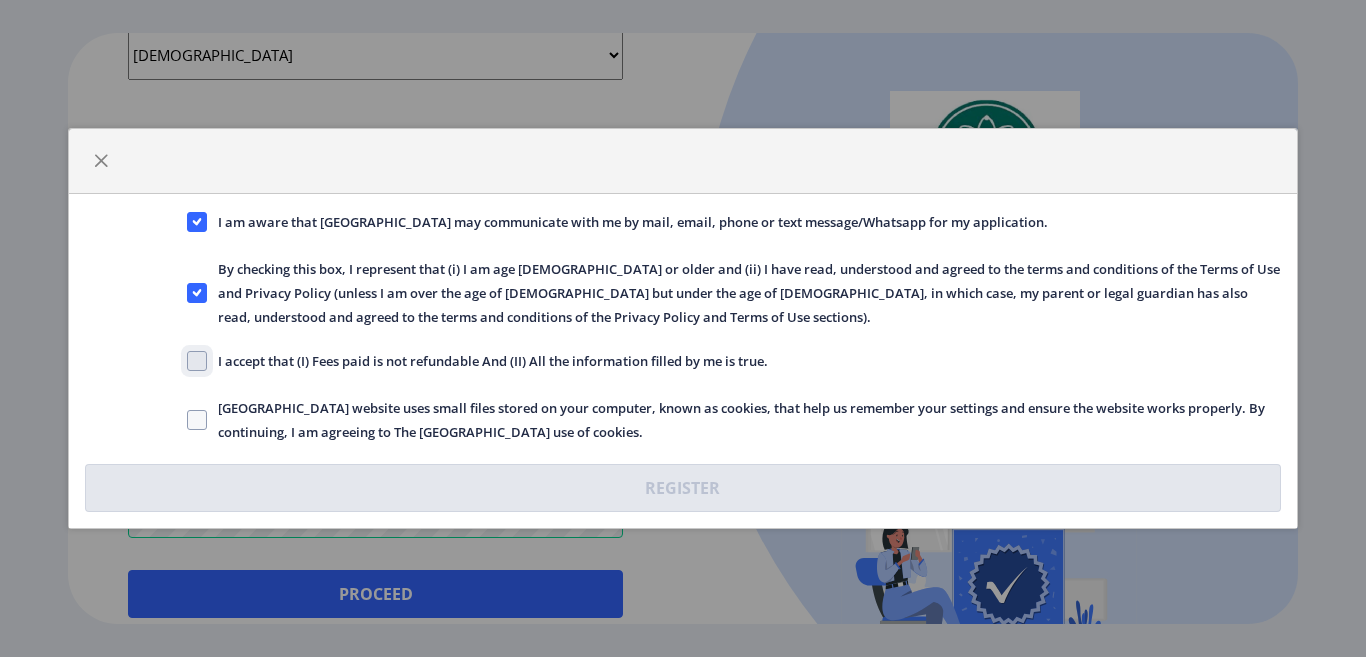 click on "I accept that (I) Fees paid is not refundable And (II) All the information filled by me is true." 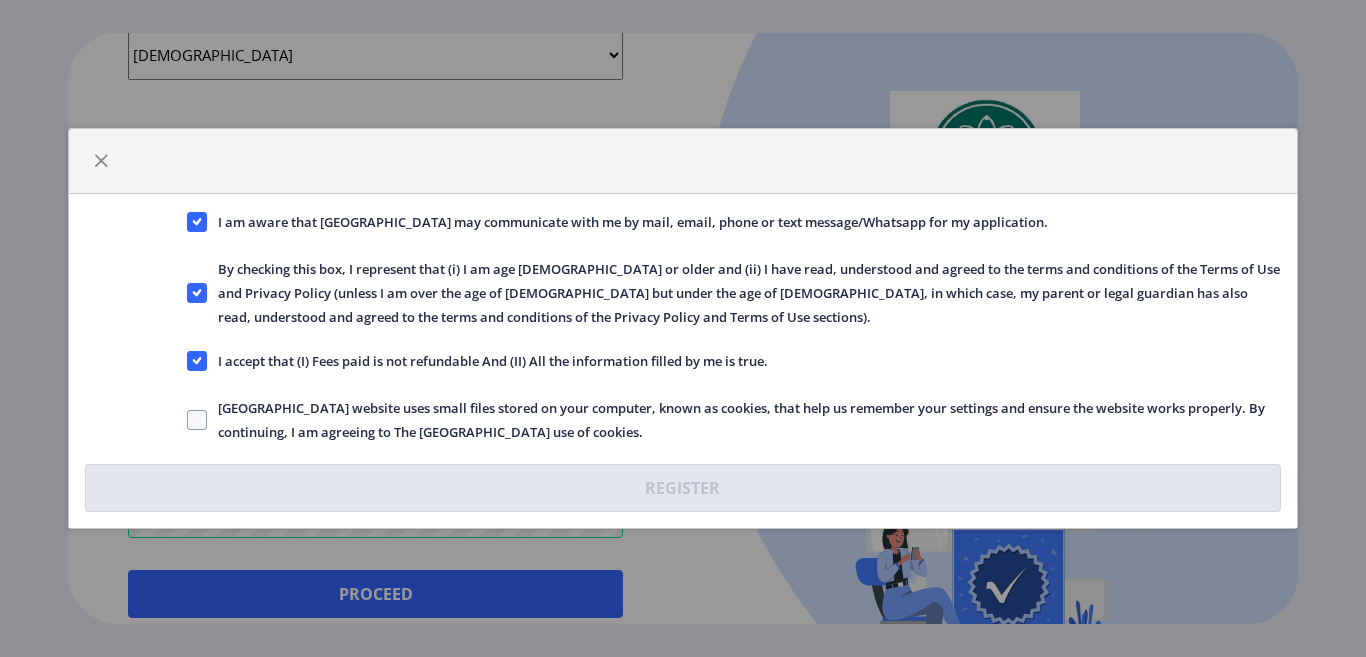 click on "[GEOGRAPHIC_DATA] website uses small files stored on your computer, known as cookies, that help us remember your settings and ensure the website works properly. By continuing, I am agreeing to The [GEOGRAPHIC_DATA] use of cookies." 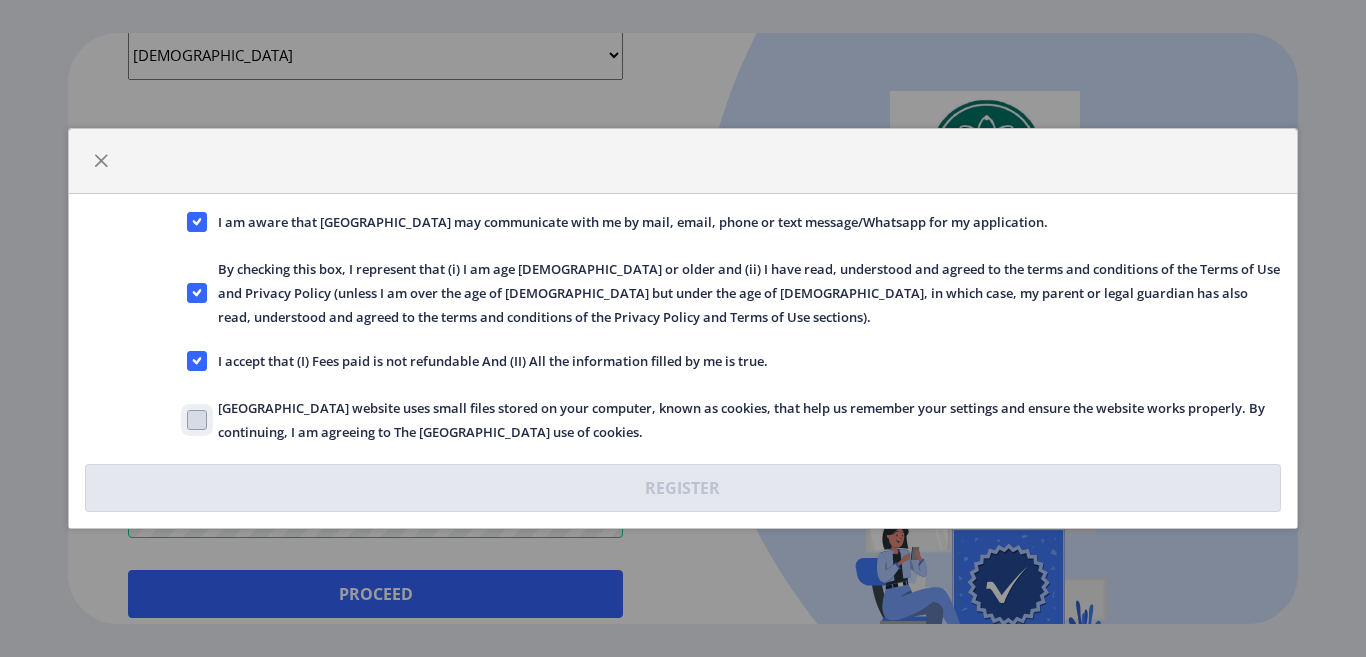 click on "[GEOGRAPHIC_DATA] website uses small files stored on your computer, known as cookies, that help us remember your settings and ensure the website works properly. By continuing, I am agreeing to The [GEOGRAPHIC_DATA] use of cookies." 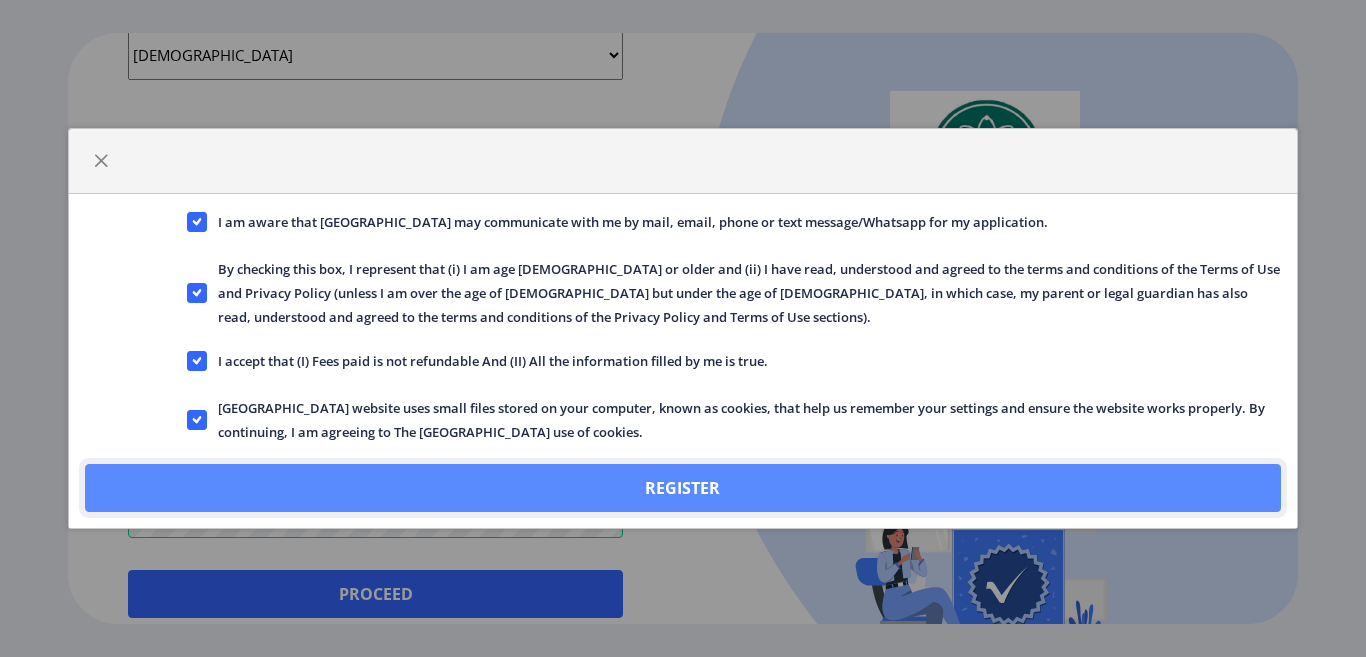 click on "Register" 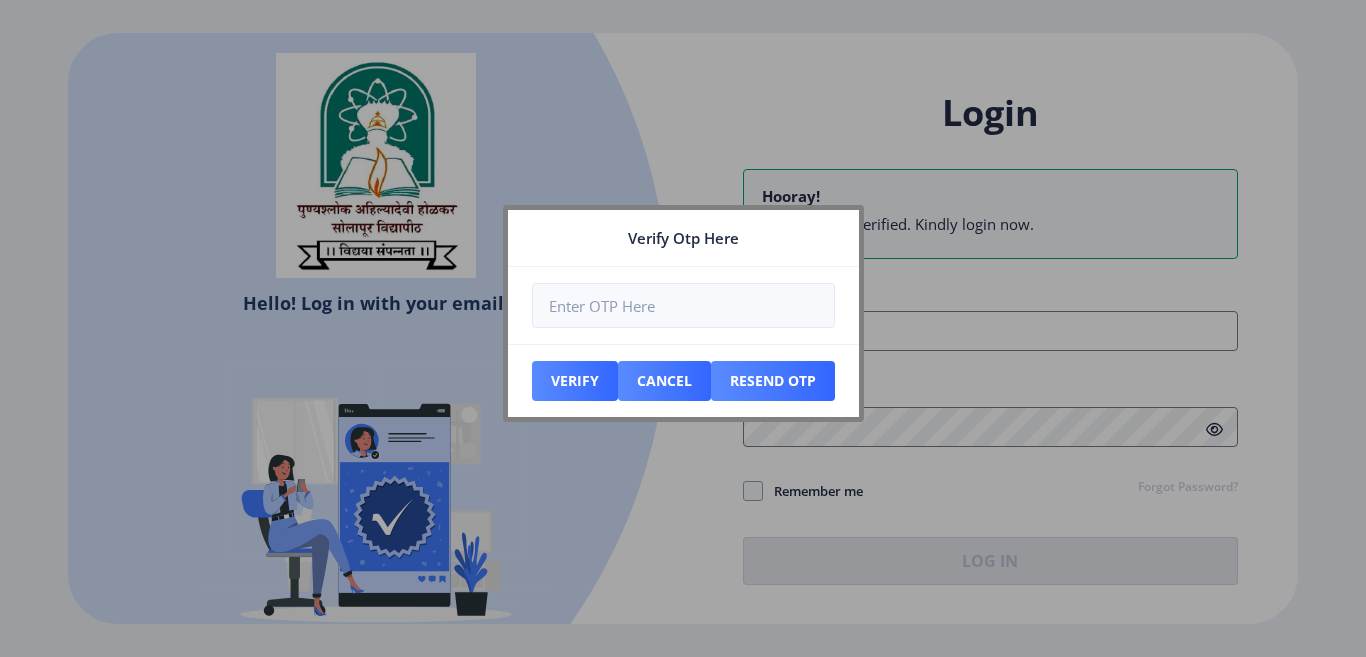 type on "[EMAIL_ADDRESS][DOMAIN_NAME]" 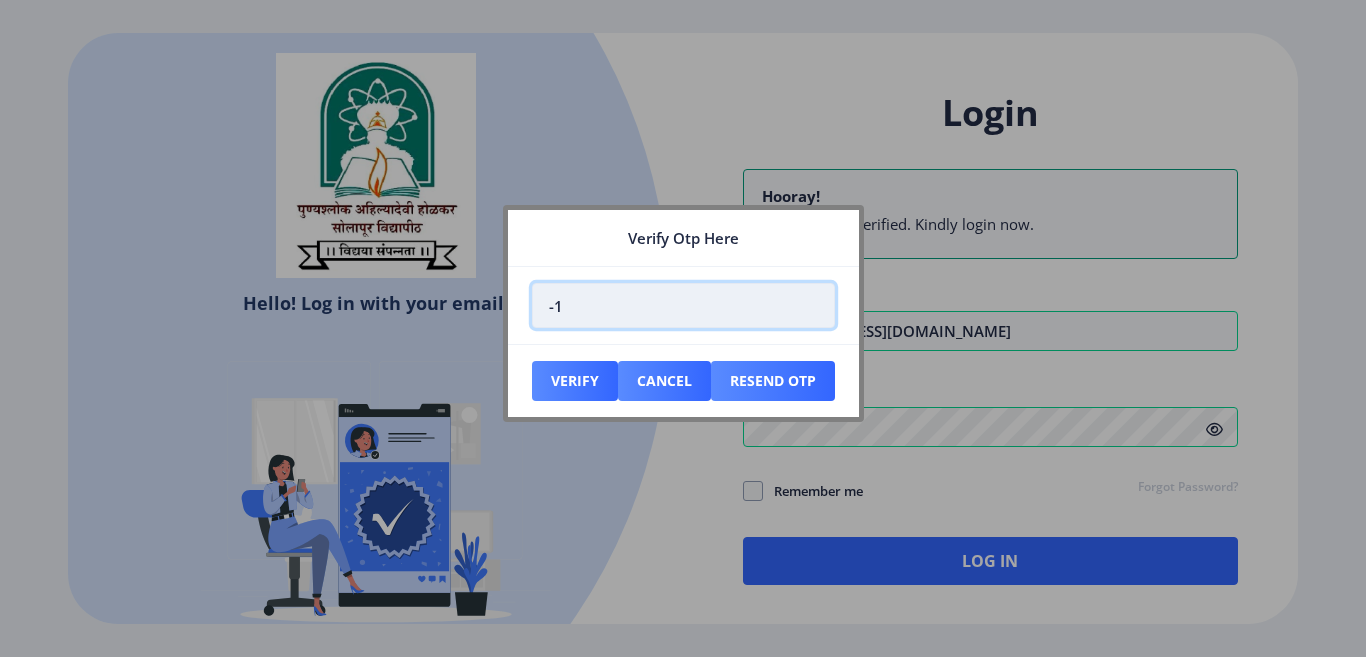 click on "-1" at bounding box center [683, 305] 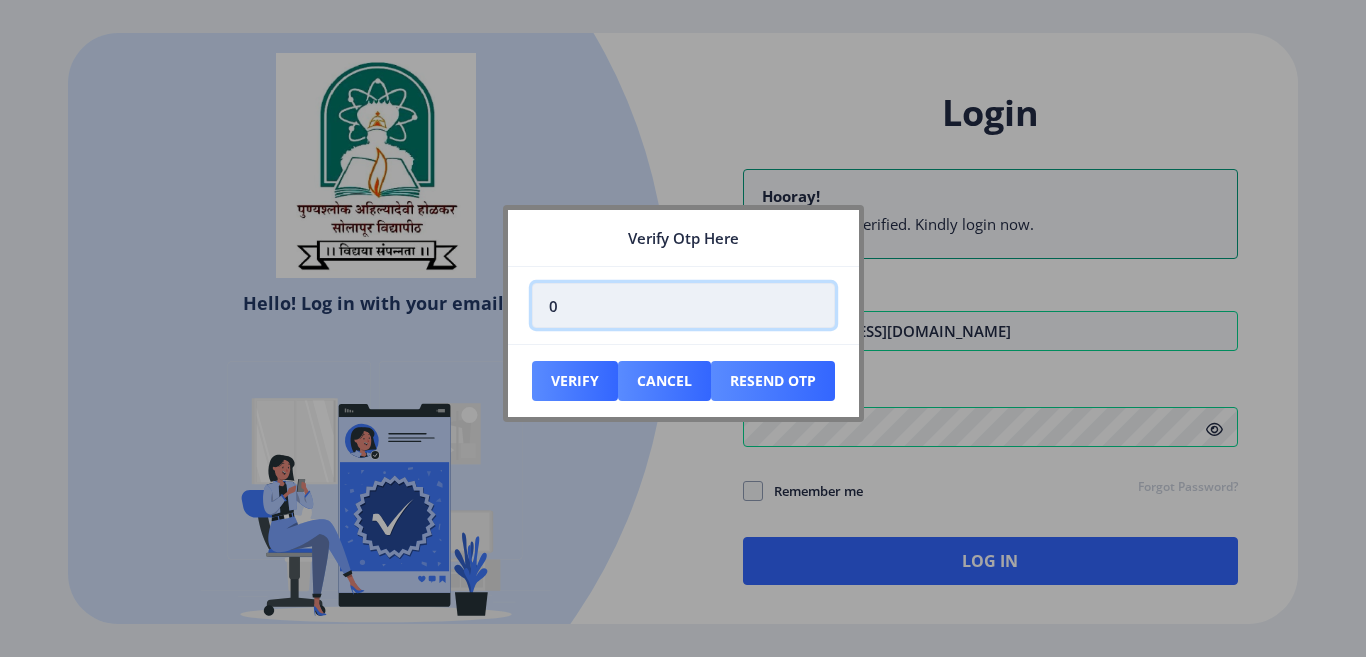 click on "0" at bounding box center (683, 305) 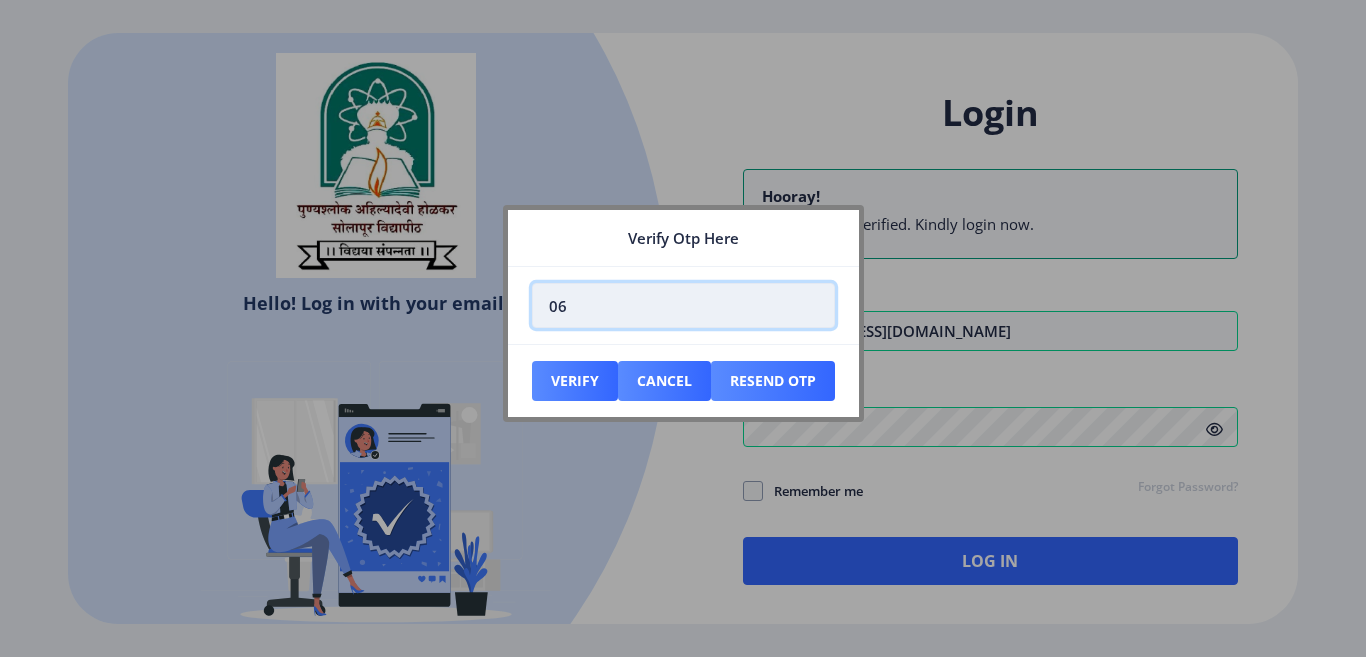 type on "0" 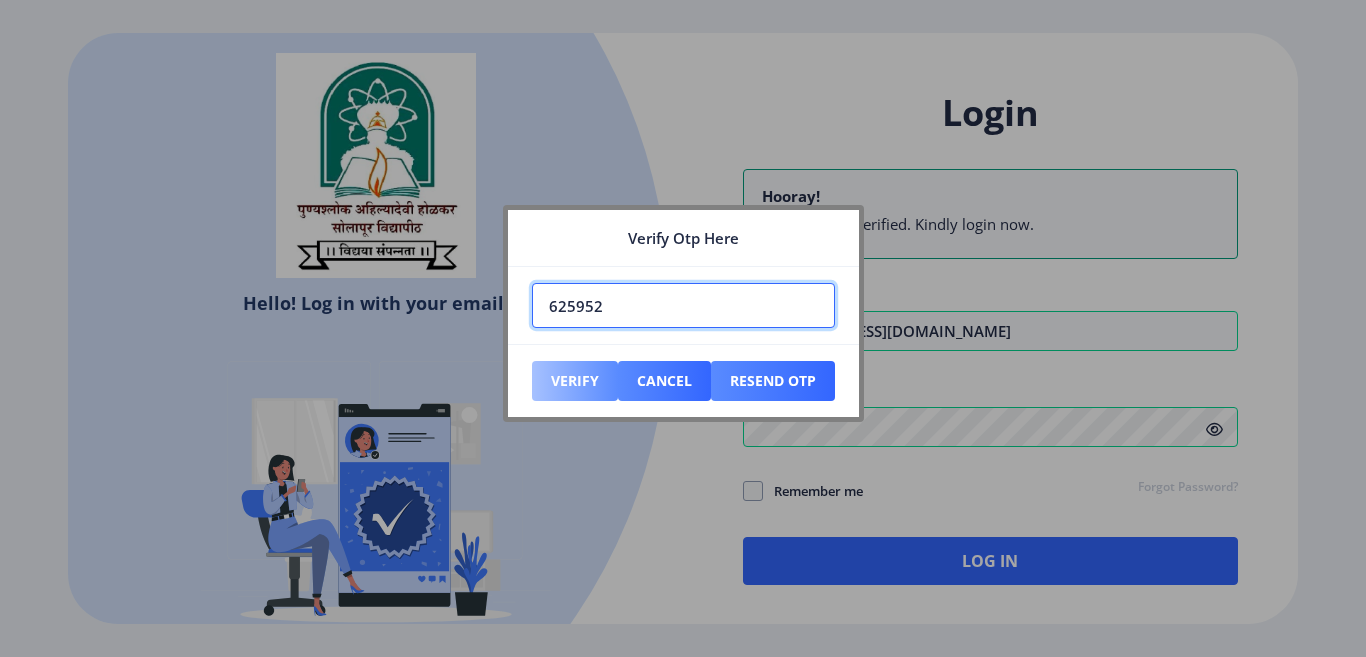 type on "625952" 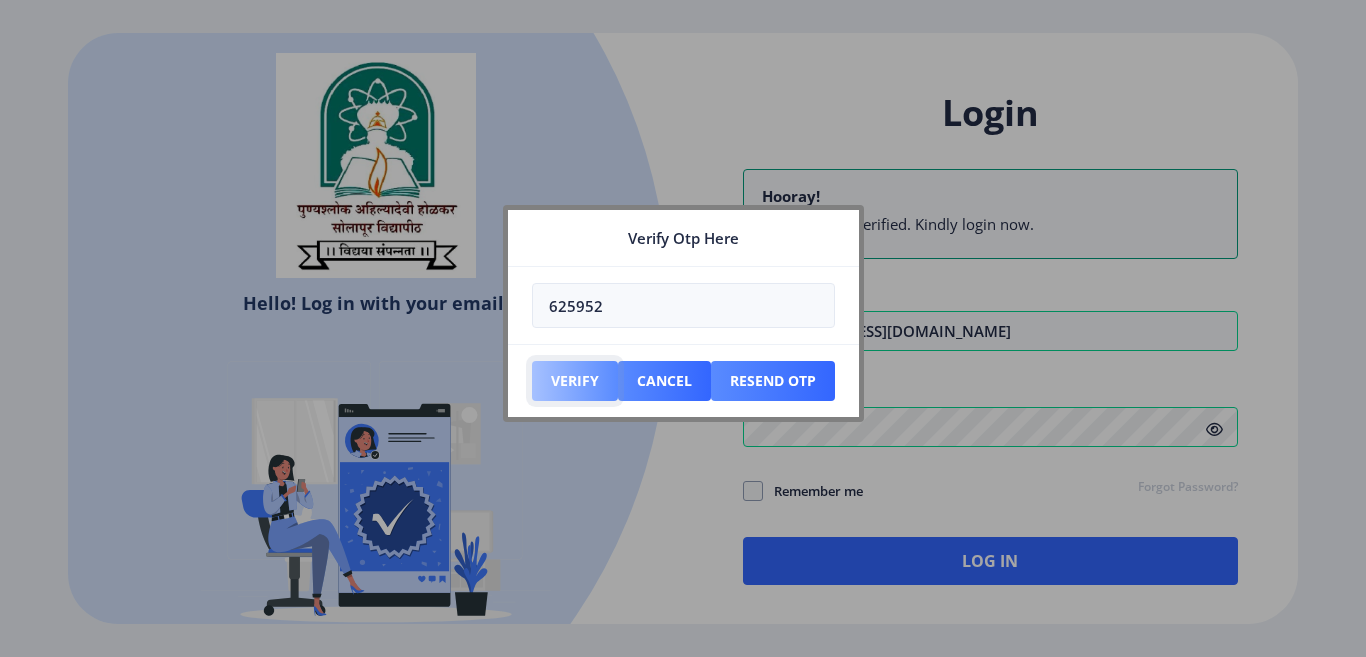 click on "Verify" at bounding box center [575, 381] 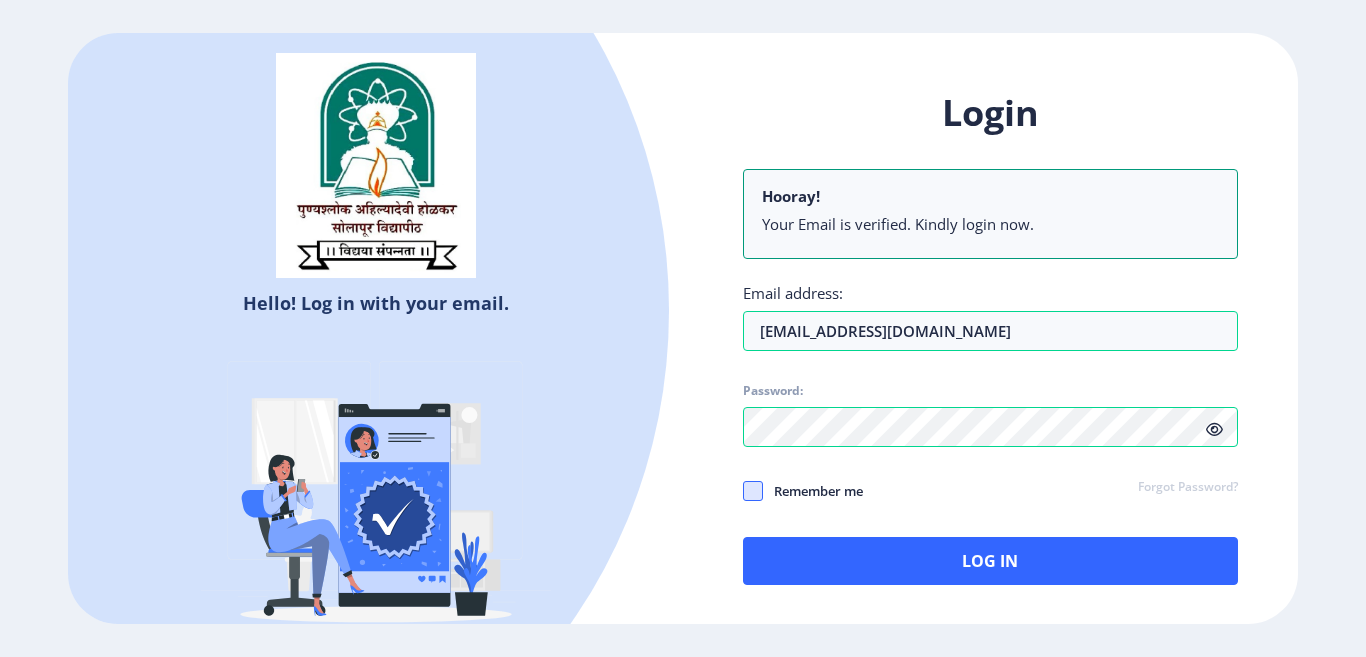 click 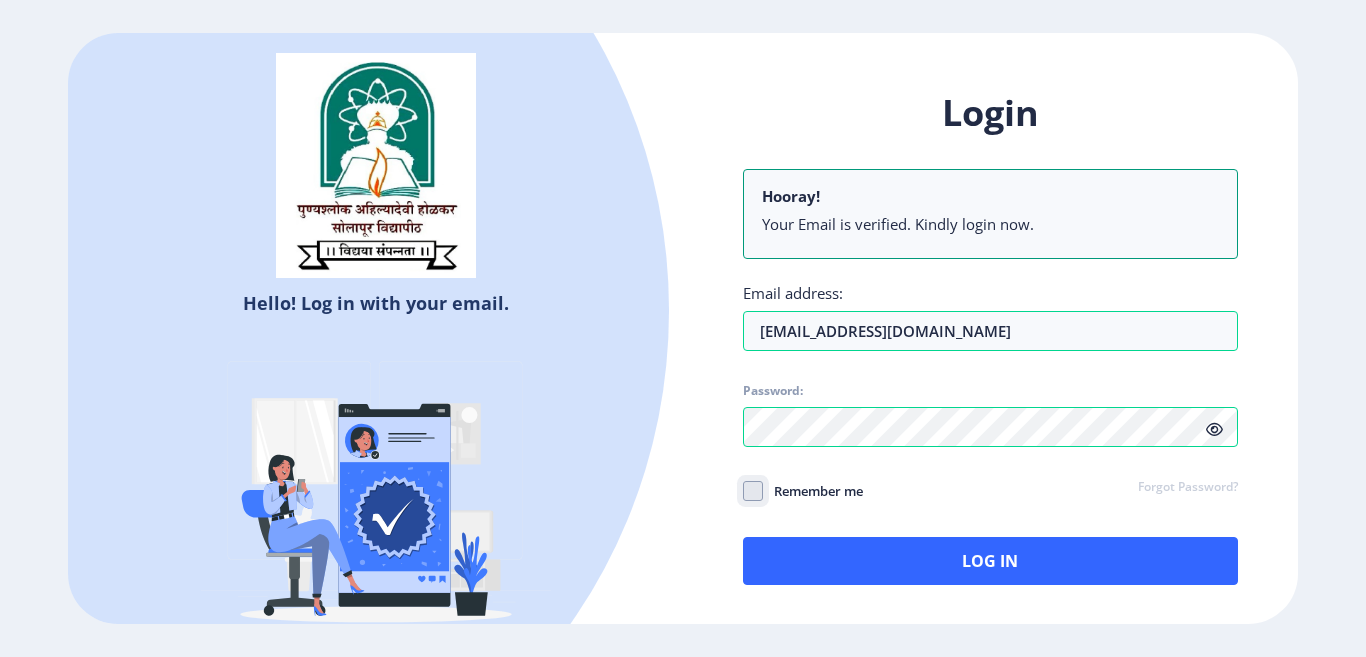 click on "Remember me" 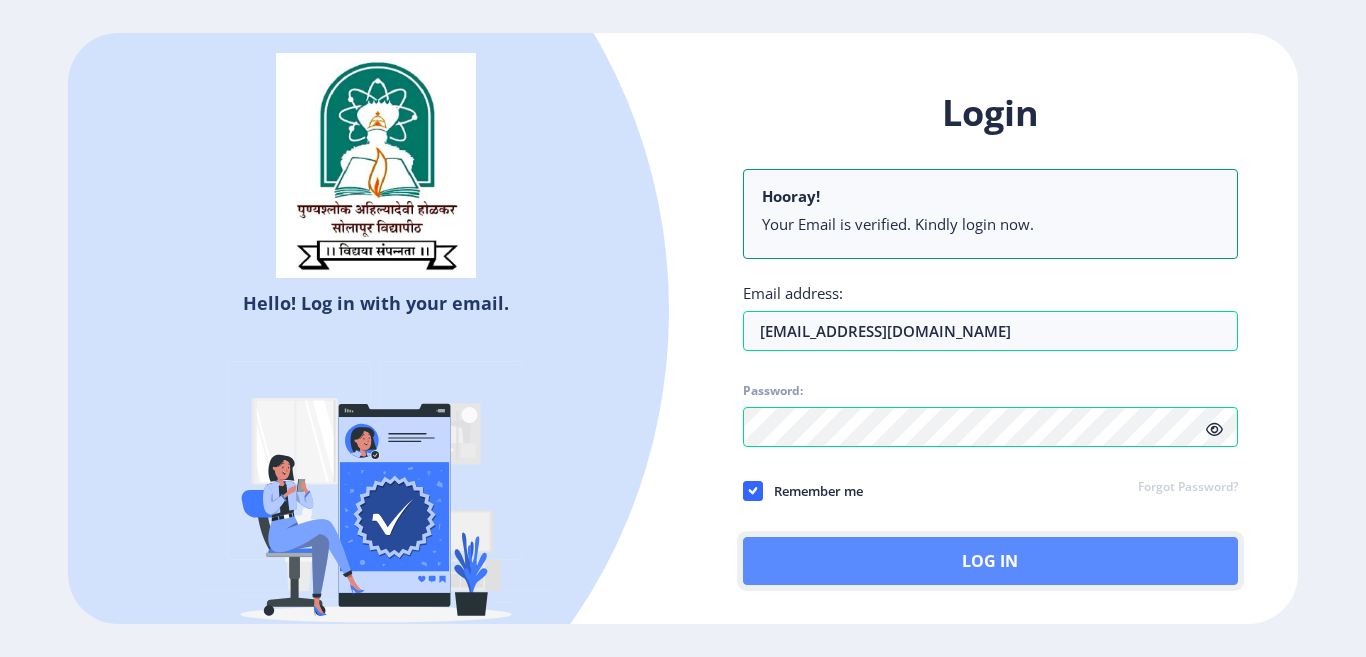 click on "Log In" 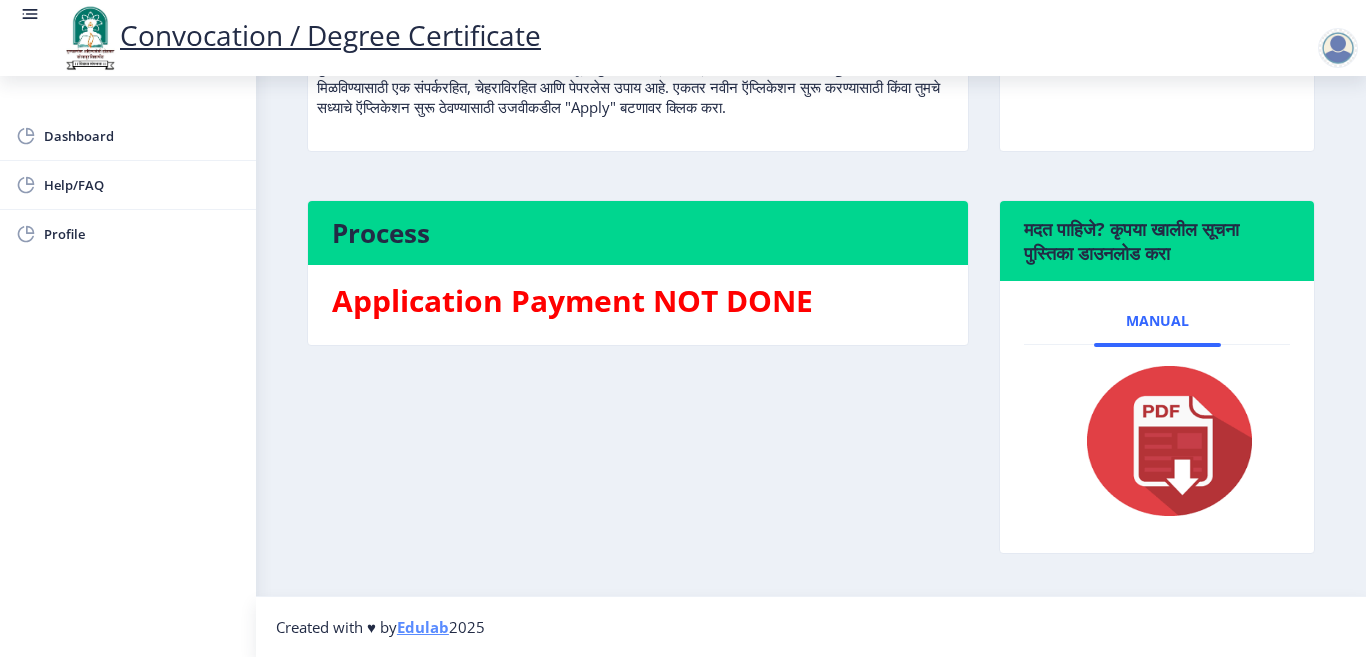 scroll, scrollTop: 0, scrollLeft: 0, axis: both 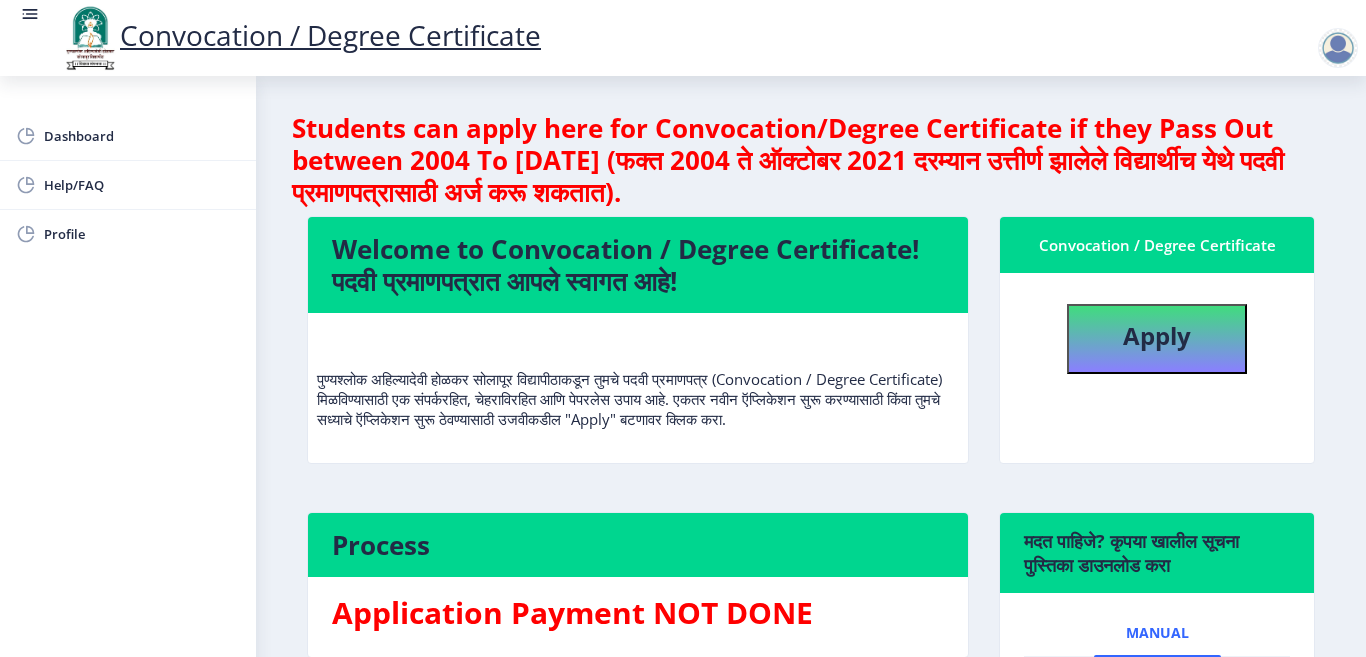 click 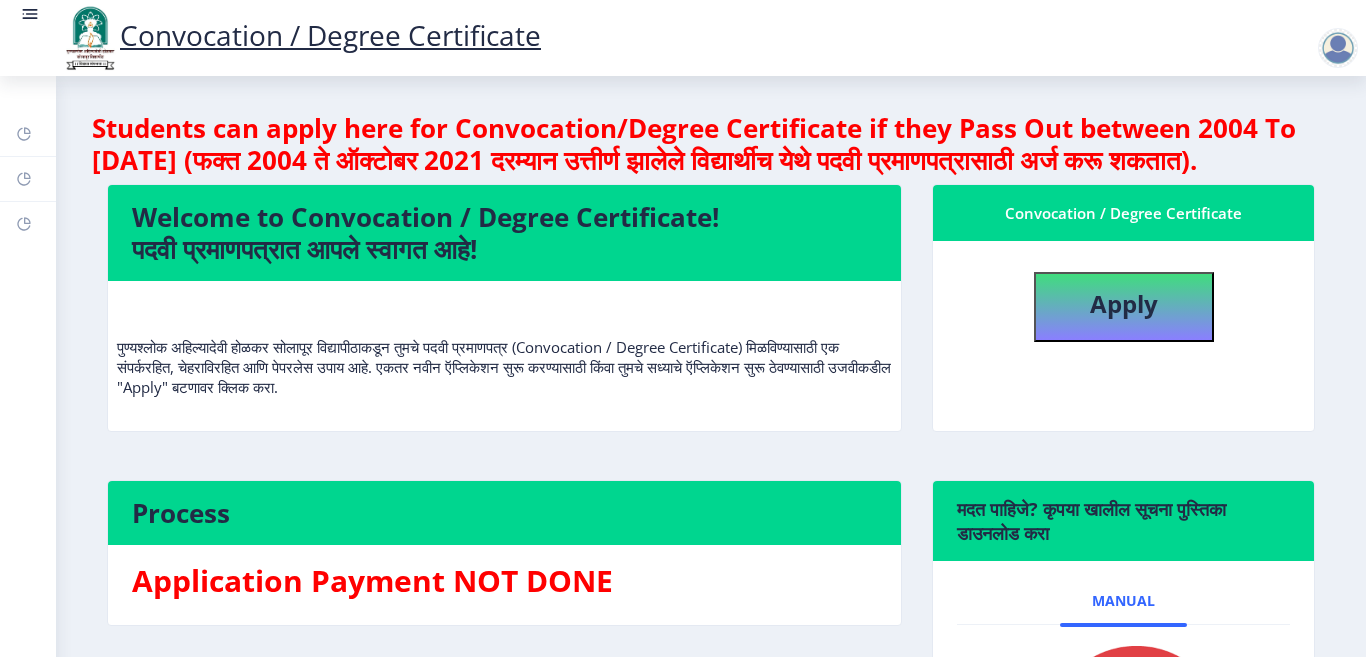 click 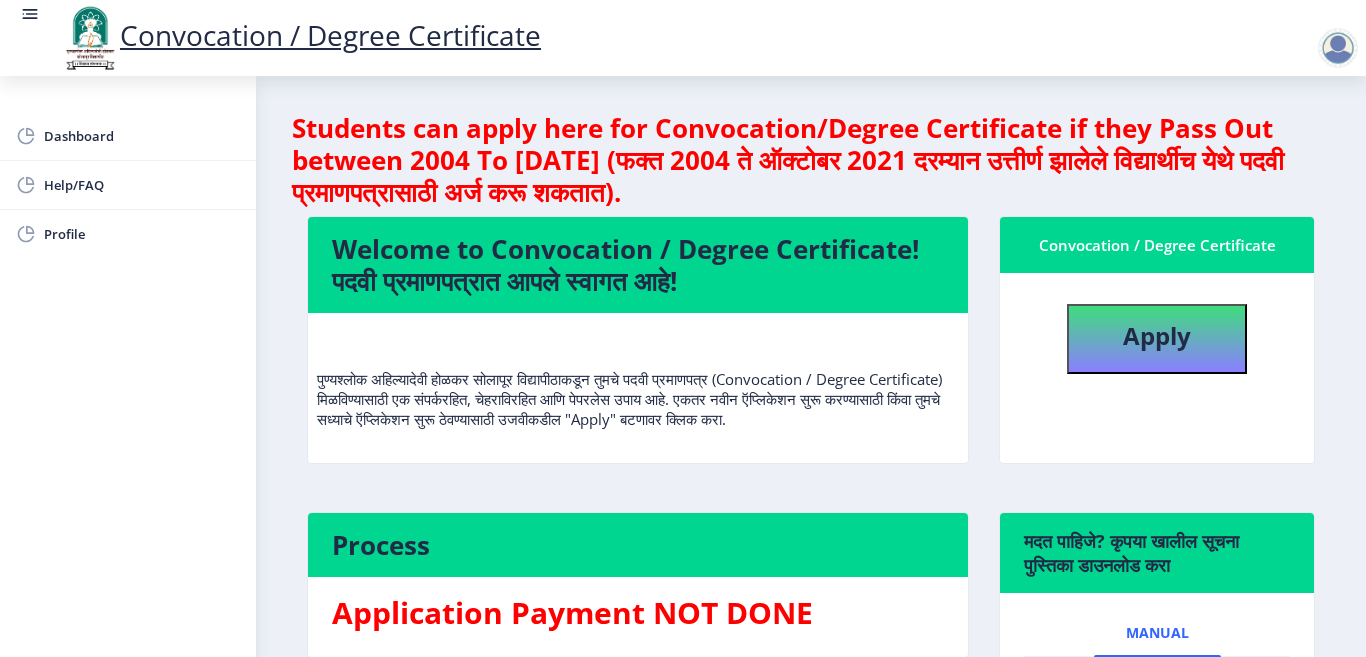 click 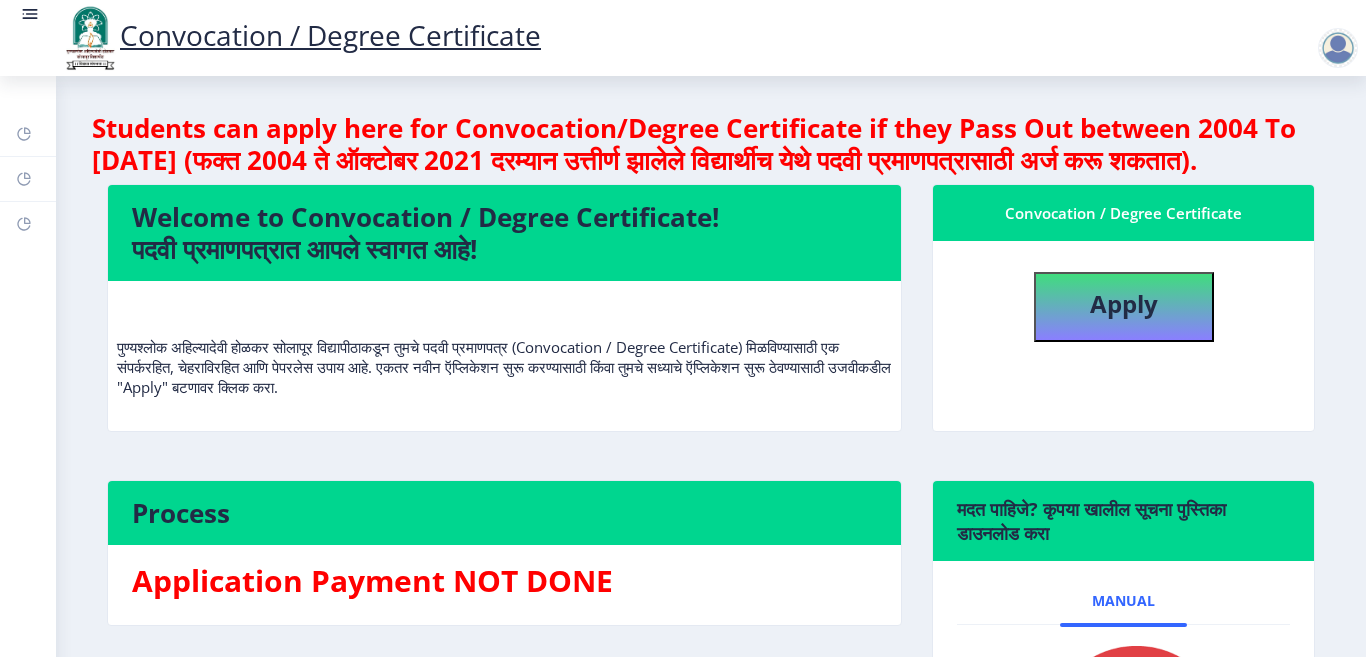 click 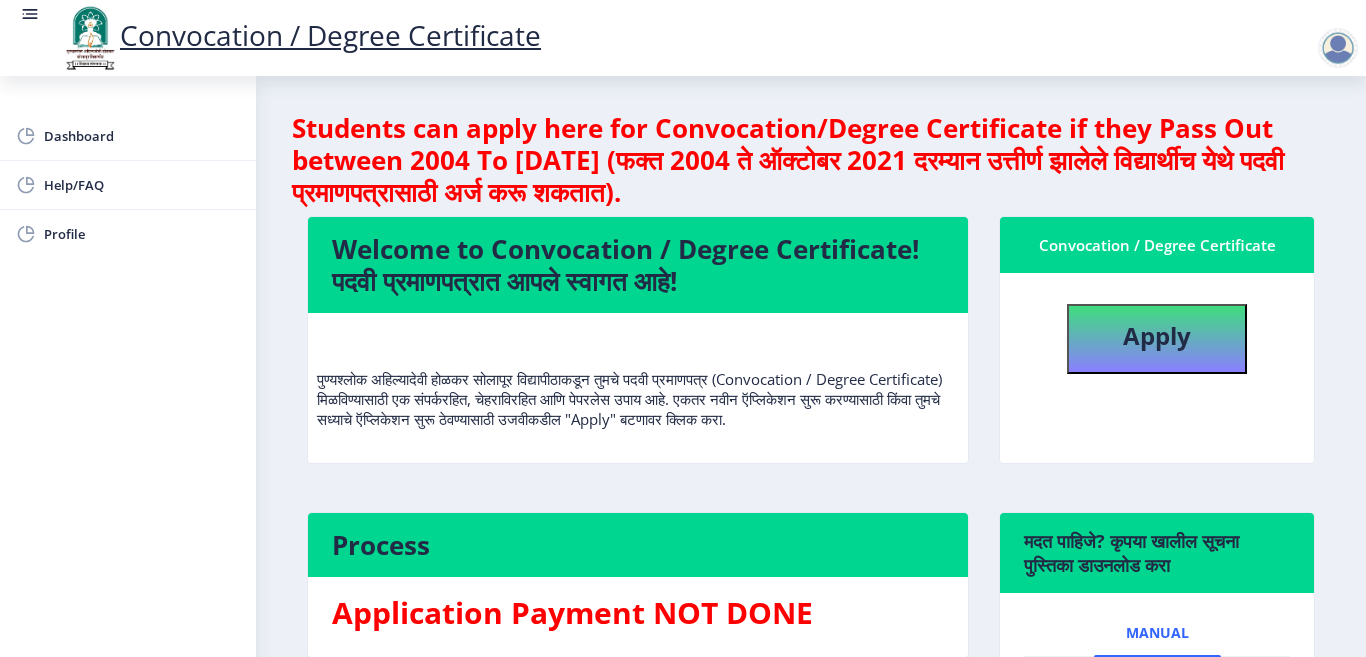 click 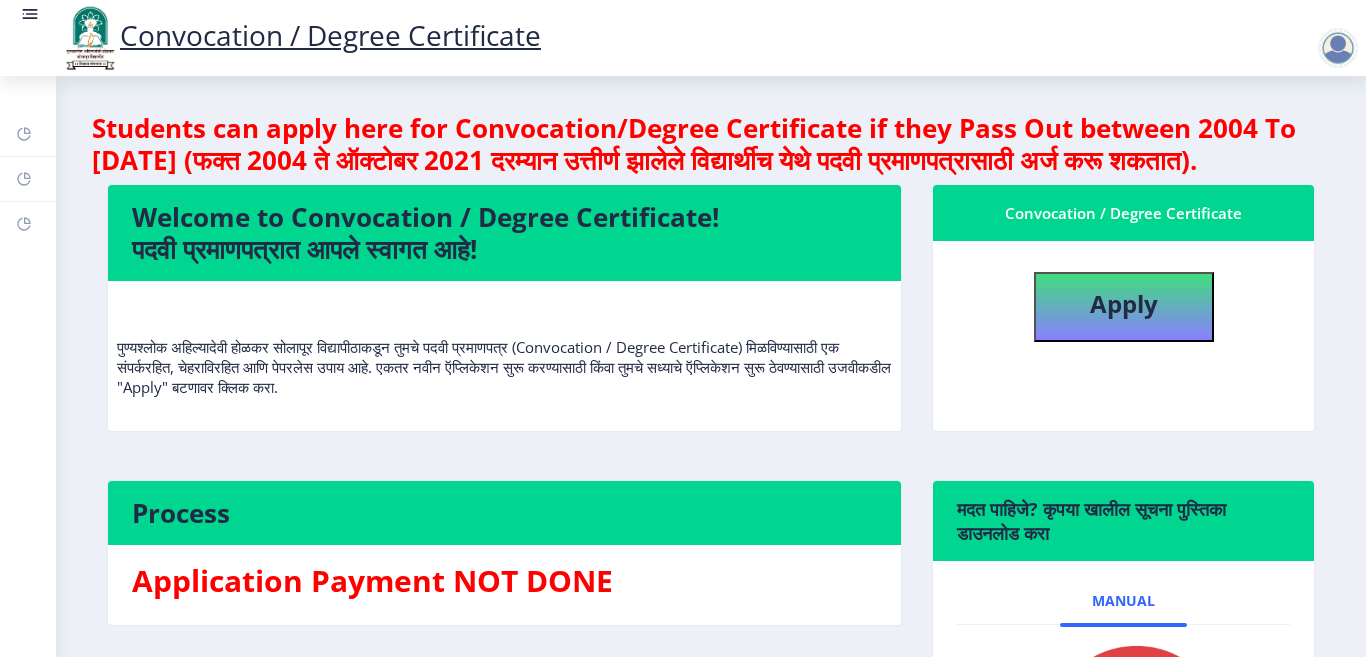 click 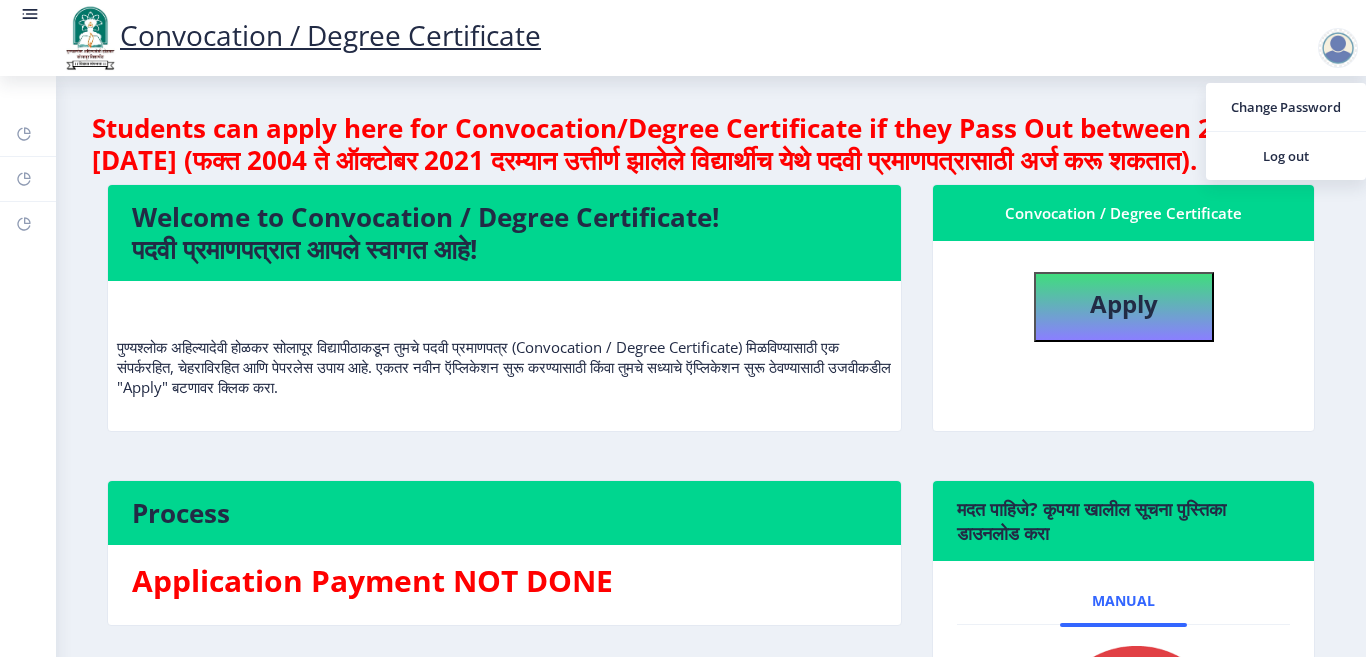 click on "Convocation / Degree Certificate" 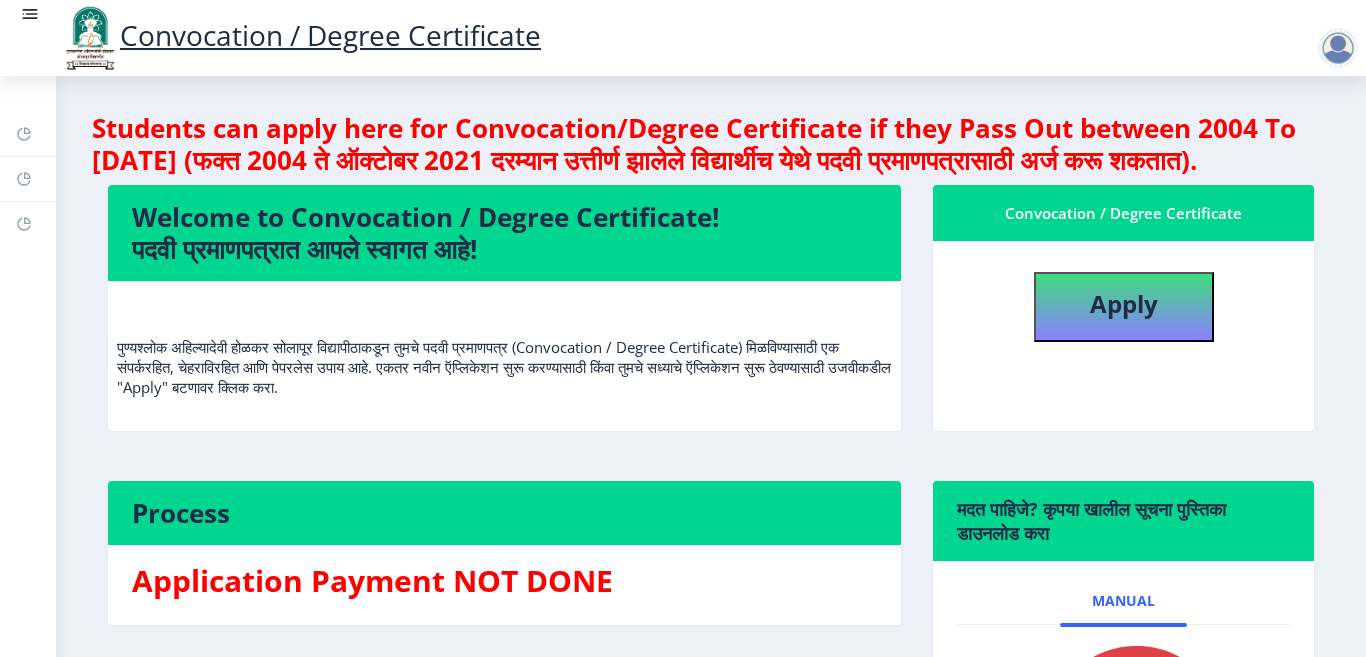 click on "Convocation / Degree Certificate" 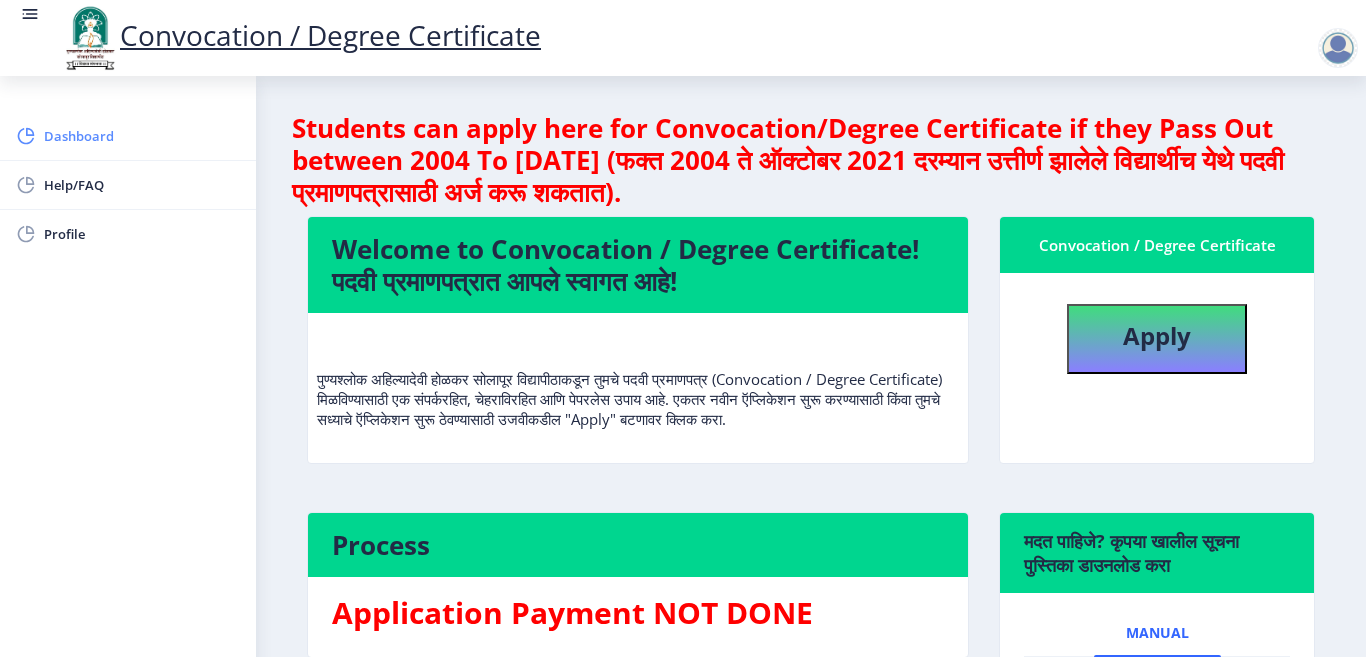 click on "Dashboard" 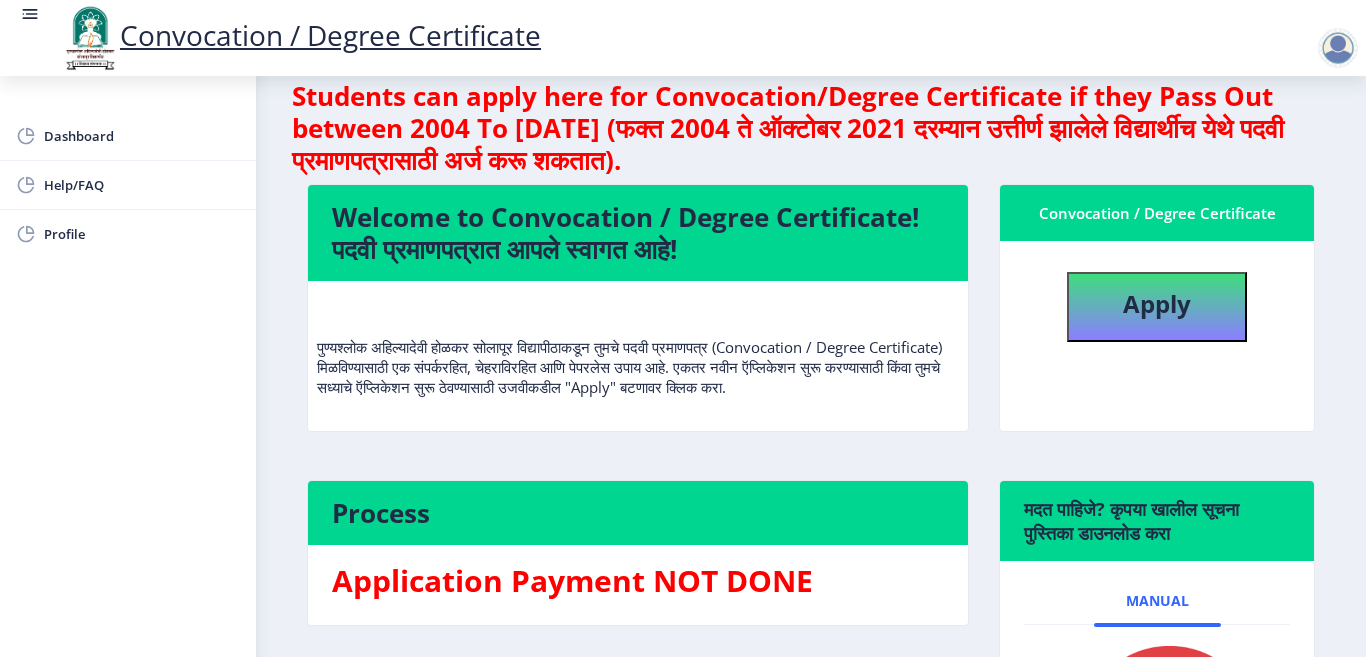 scroll, scrollTop: 0, scrollLeft: 0, axis: both 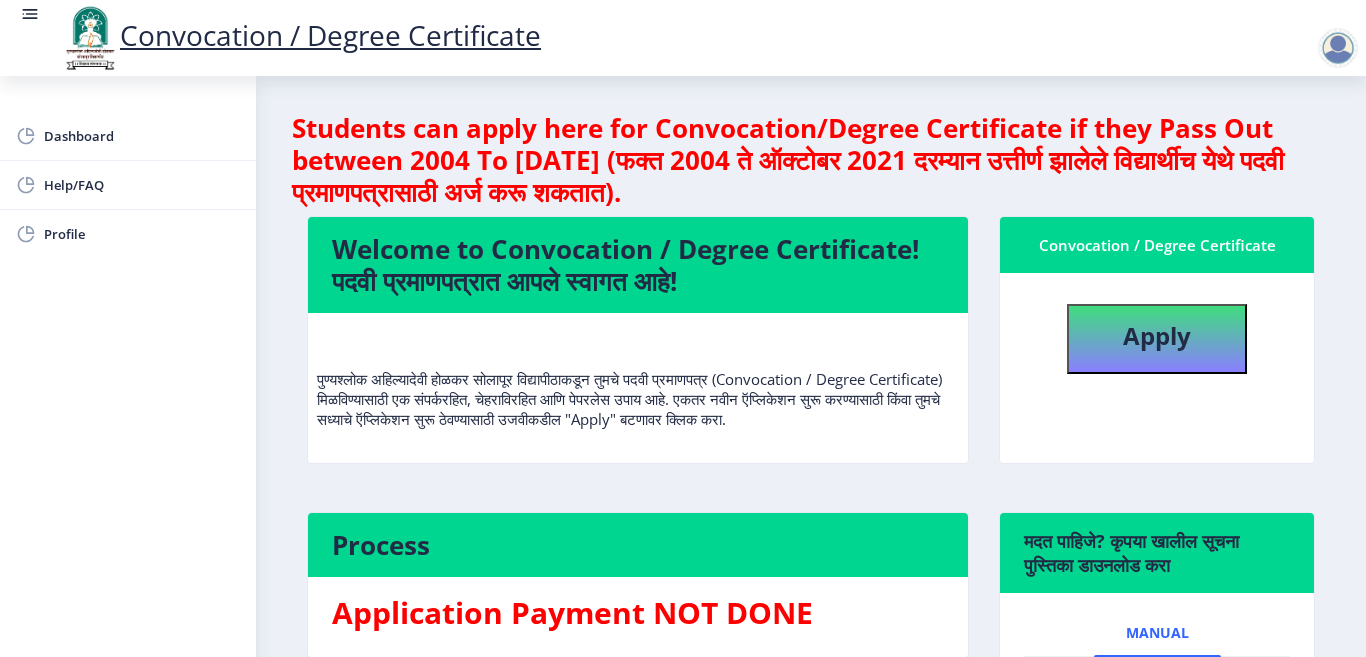 click 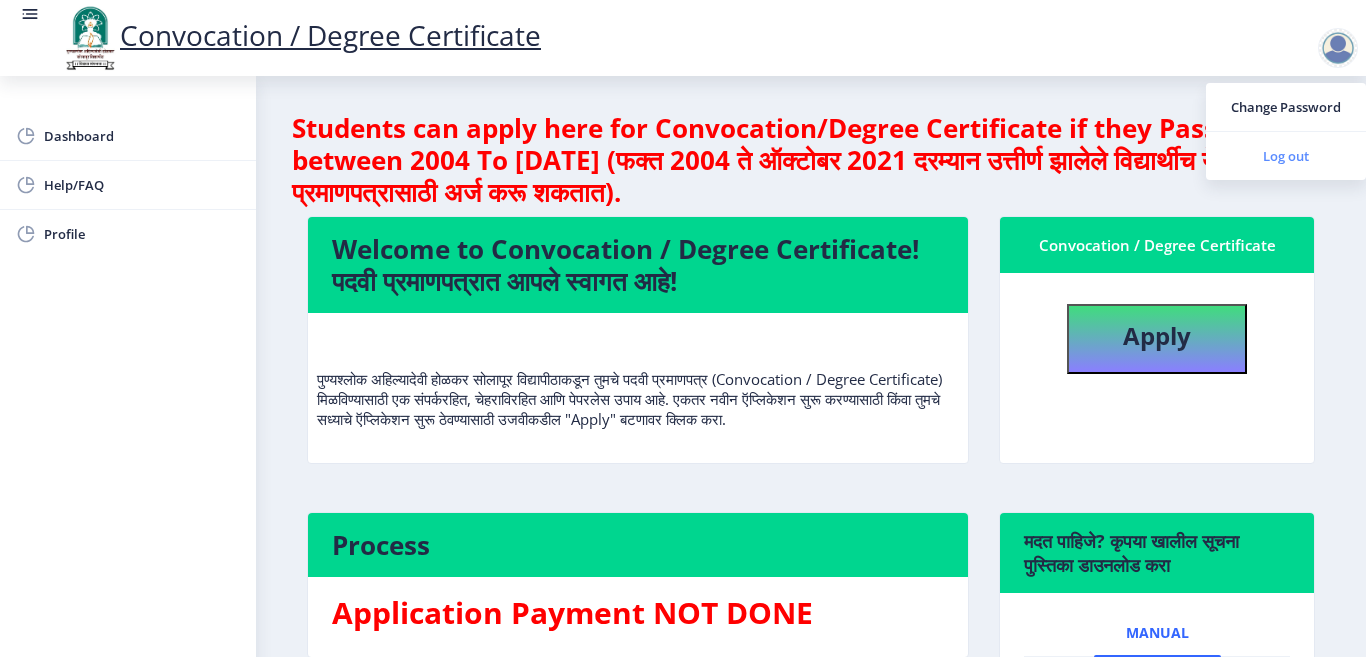 click on "Log out" at bounding box center [1286, 156] 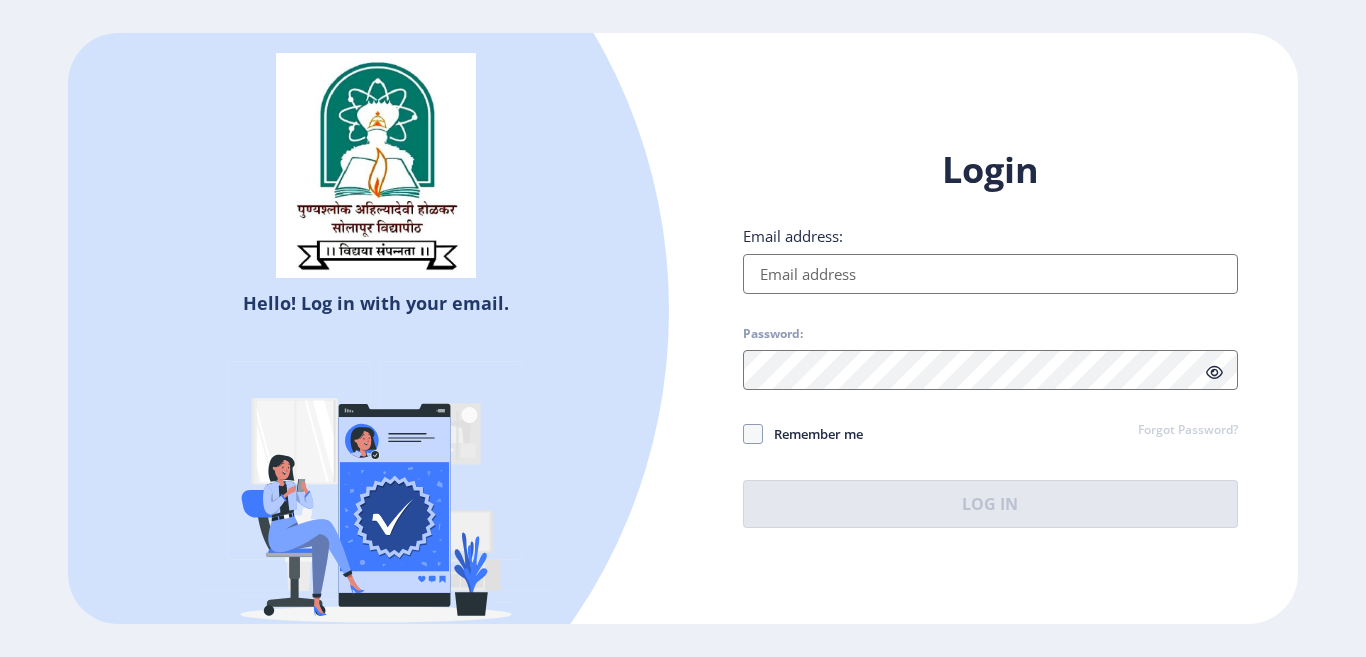 type on "[EMAIL_ADDRESS][DOMAIN_NAME]" 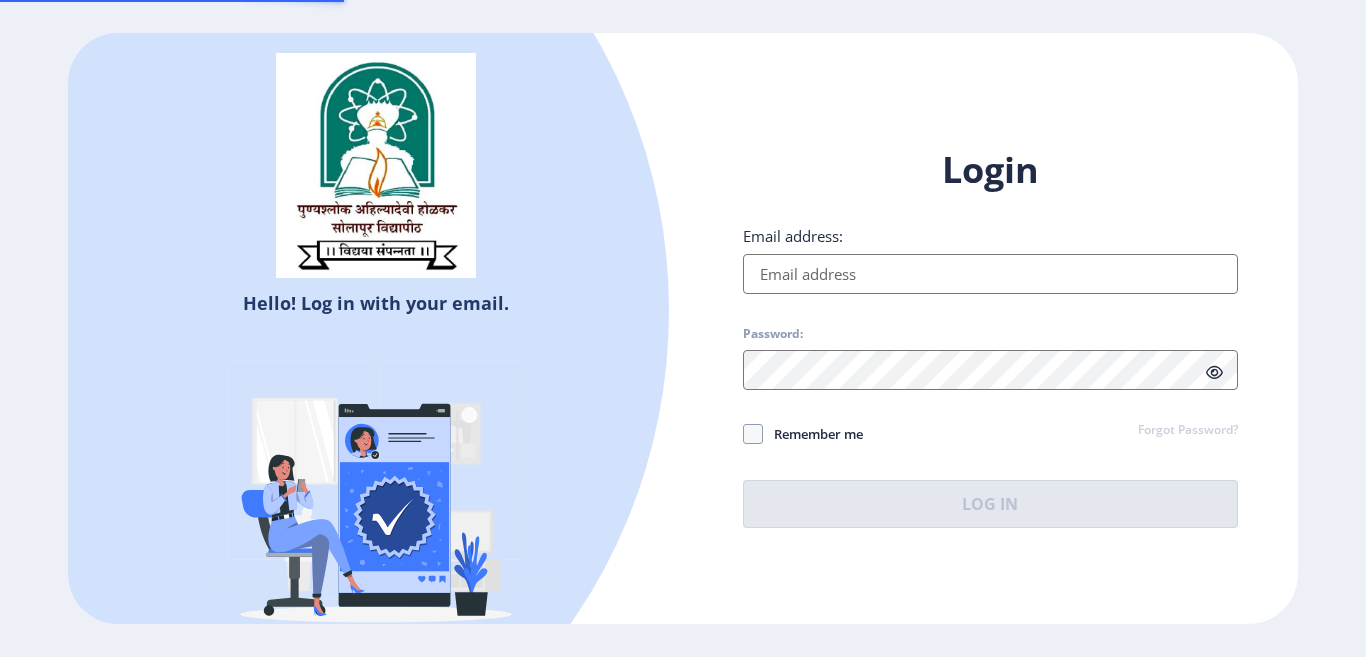 type on "[EMAIL_ADDRESS][DOMAIN_NAME]" 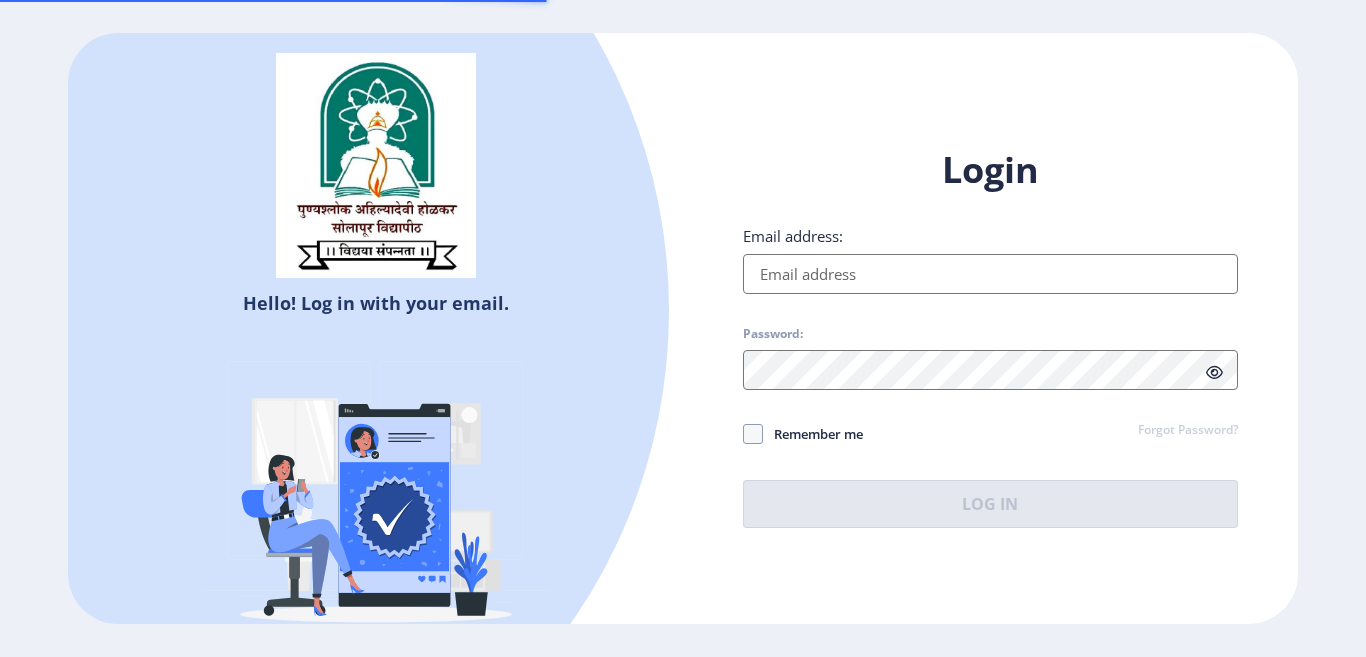 type on "[EMAIL_ADDRESS][DOMAIN_NAME]" 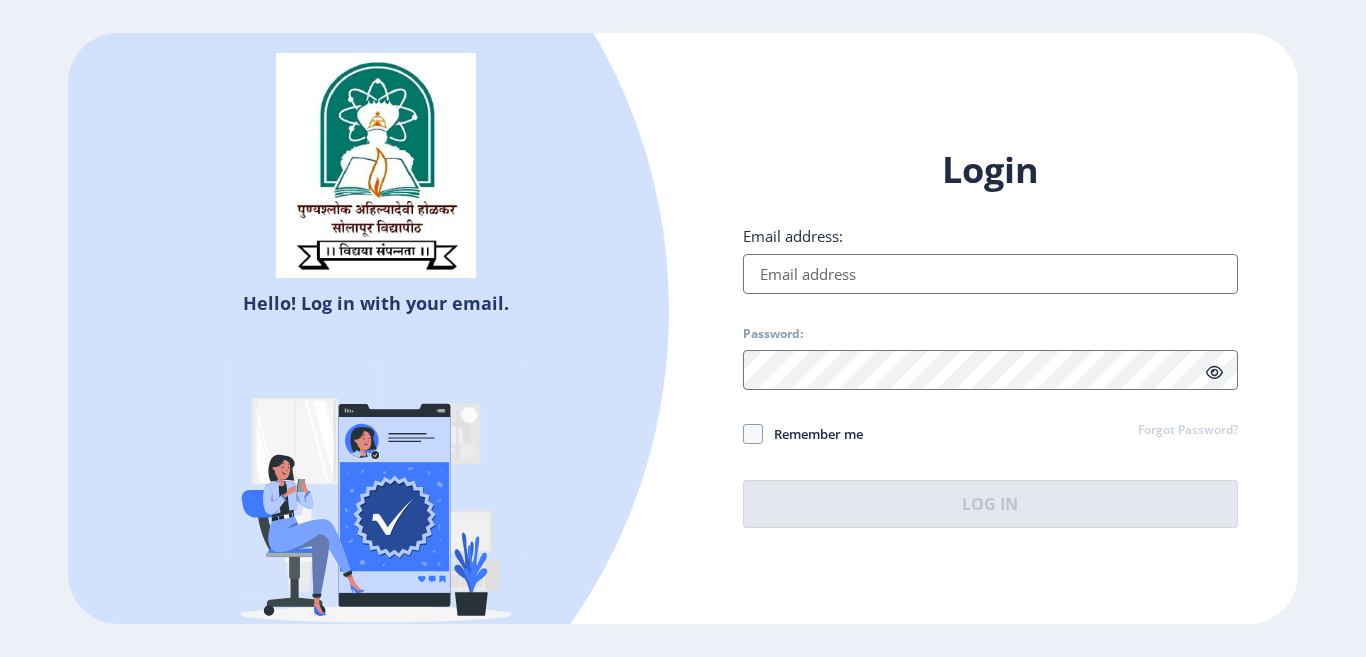 type on "[EMAIL_ADDRESS][DOMAIN_NAME]" 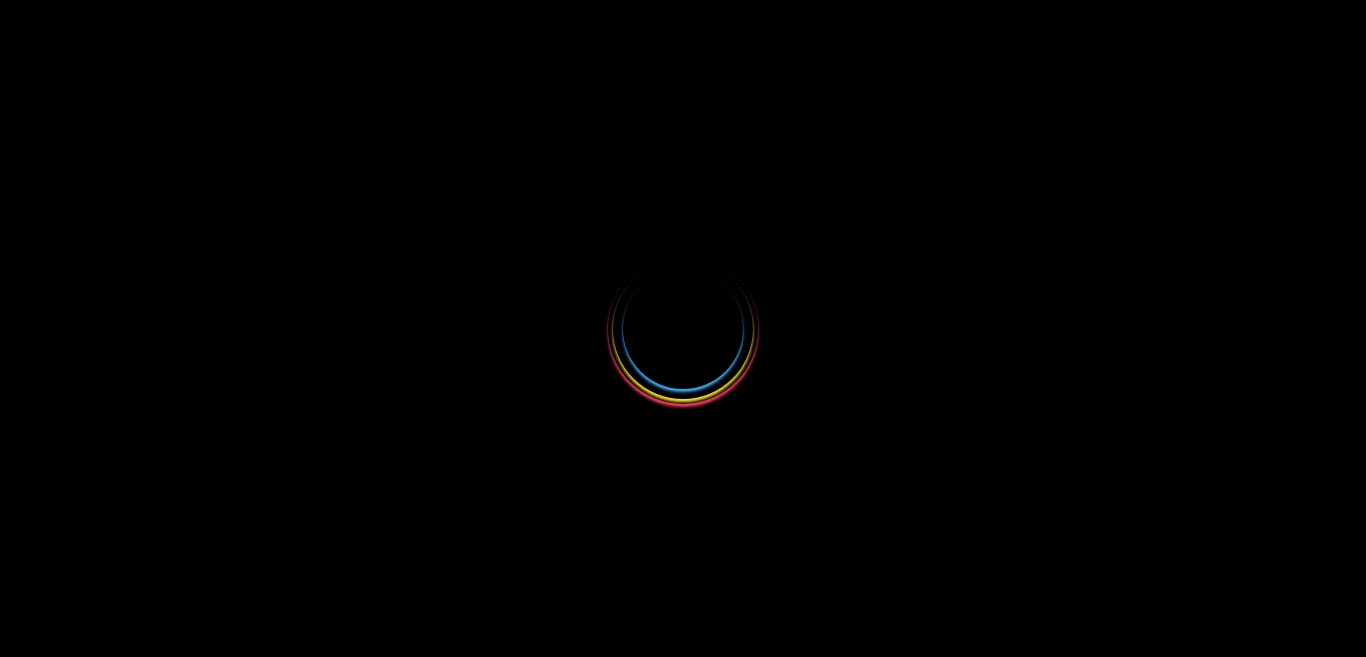 scroll, scrollTop: 0, scrollLeft: 0, axis: both 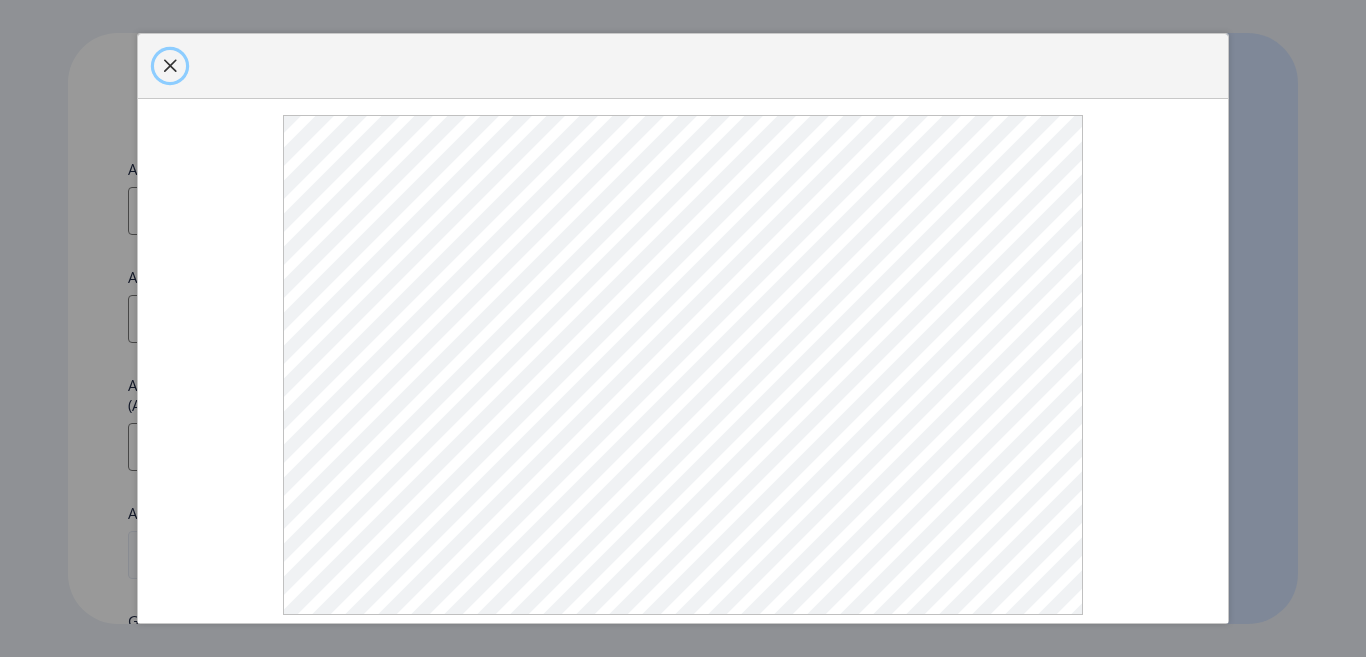 click 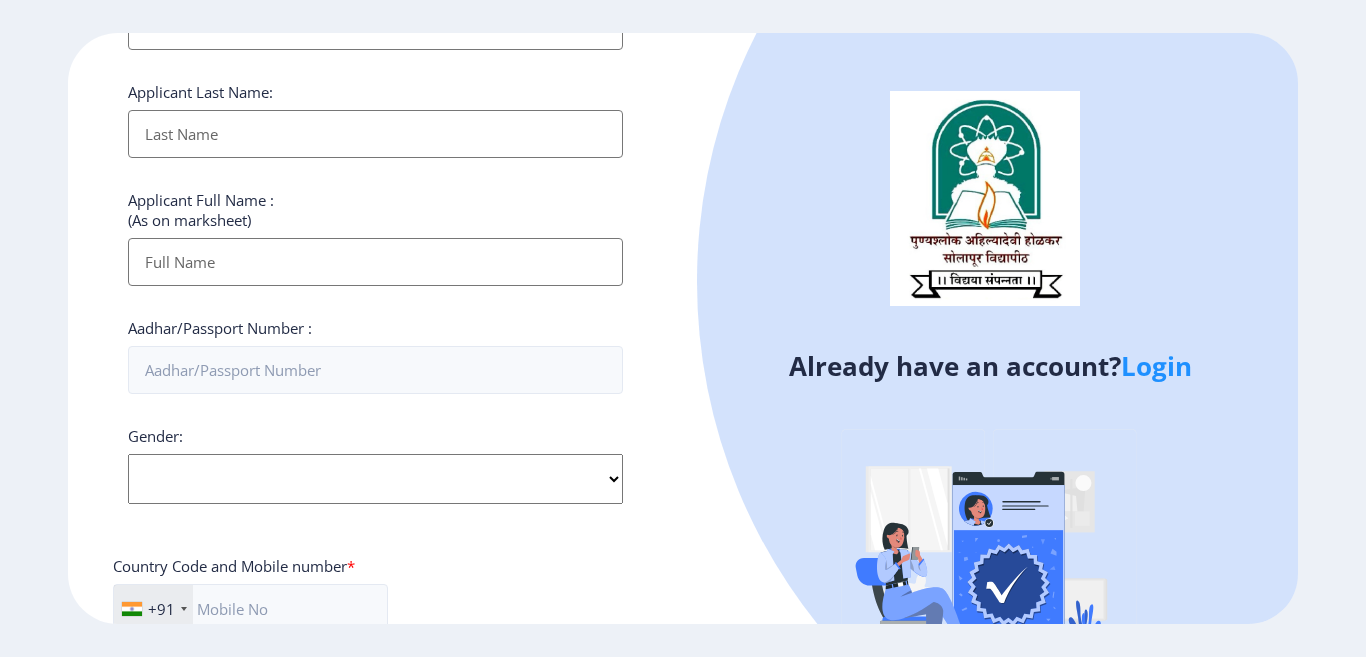 scroll, scrollTop: 0, scrollLeft: 0, axis: both 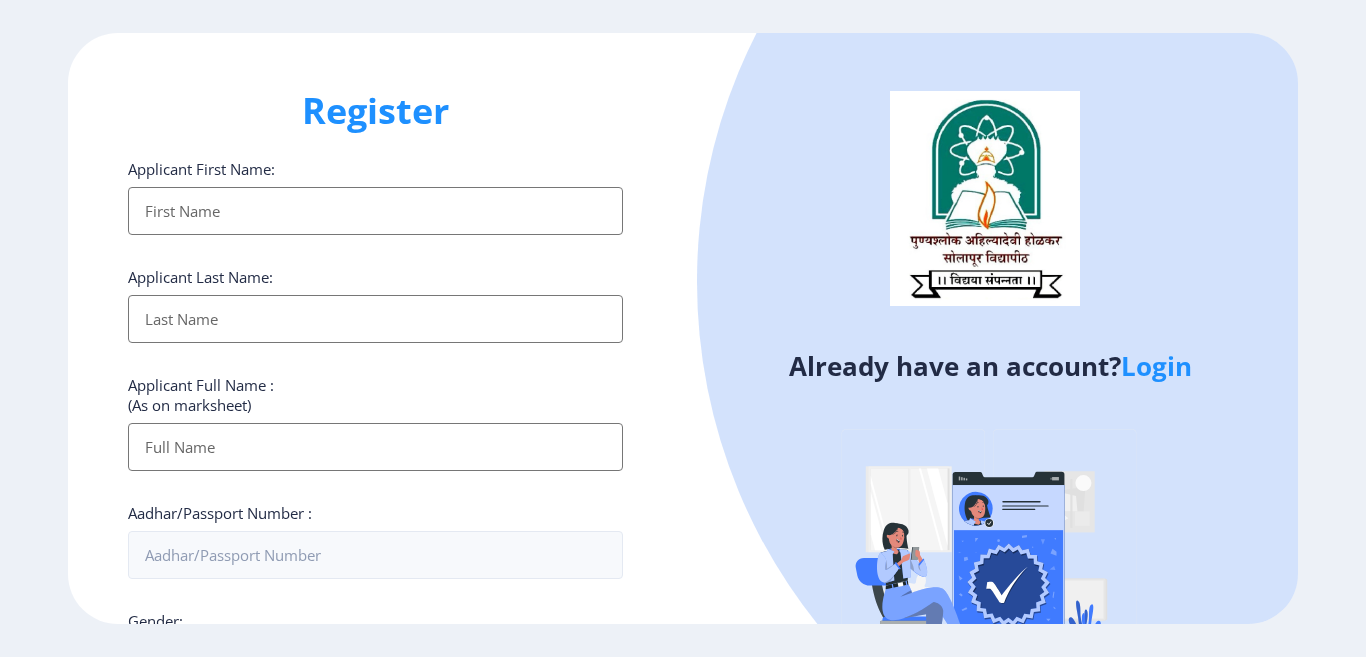 click on "Login" 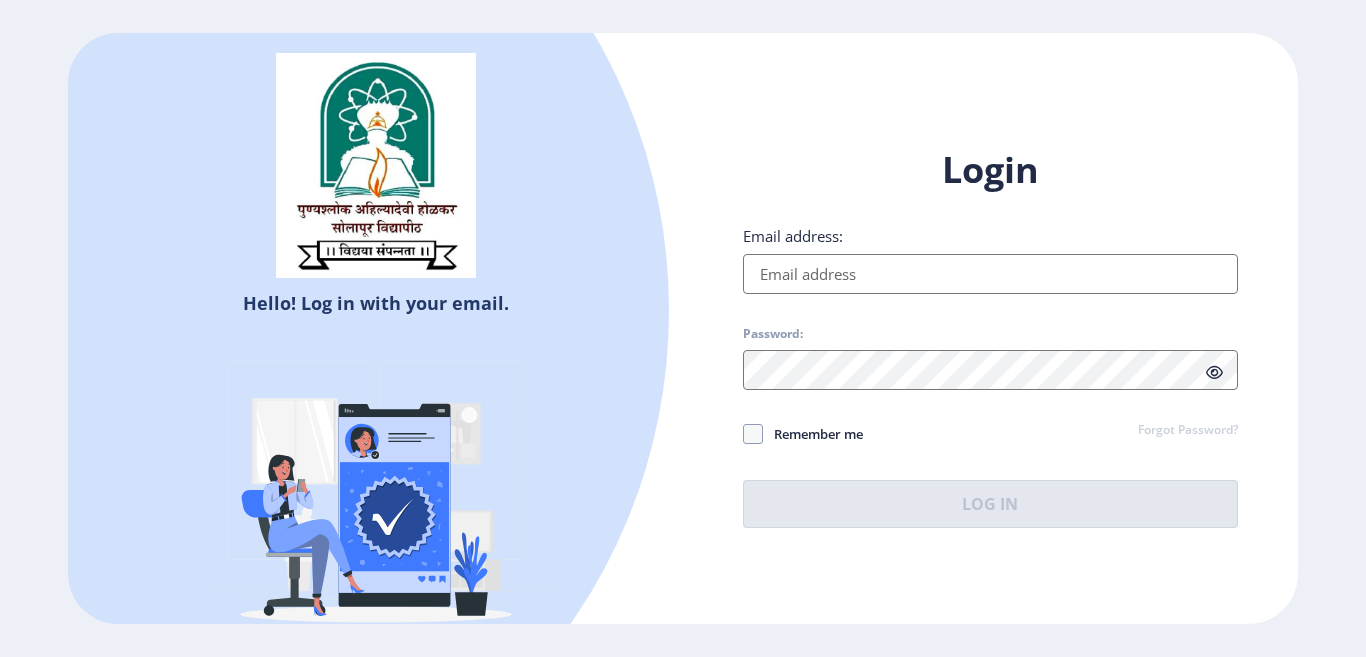 click on "Email address:" 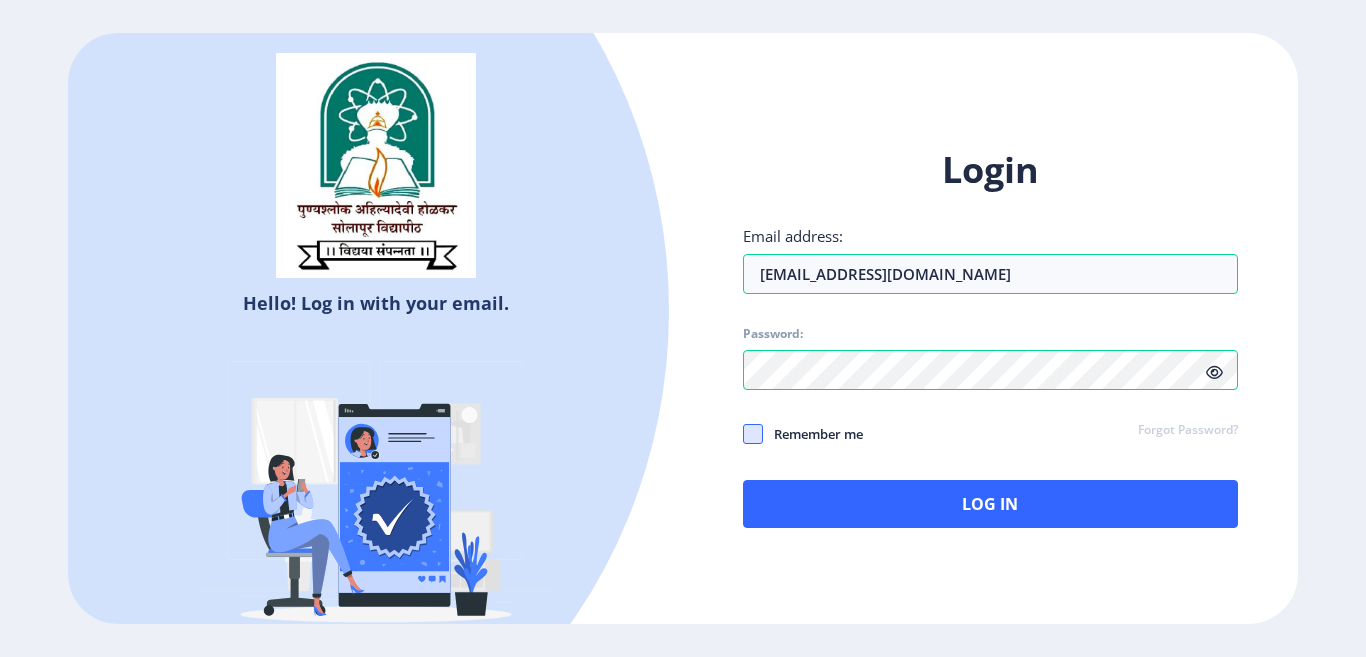 click 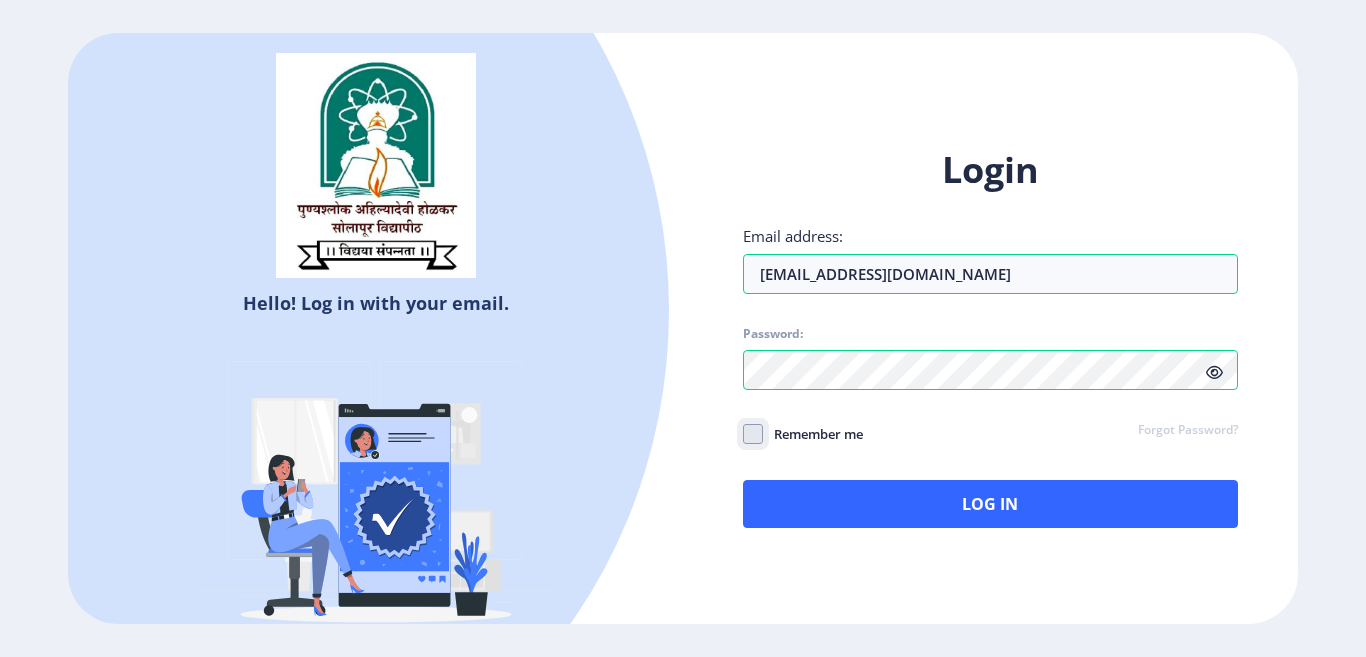 click on "Remember me" 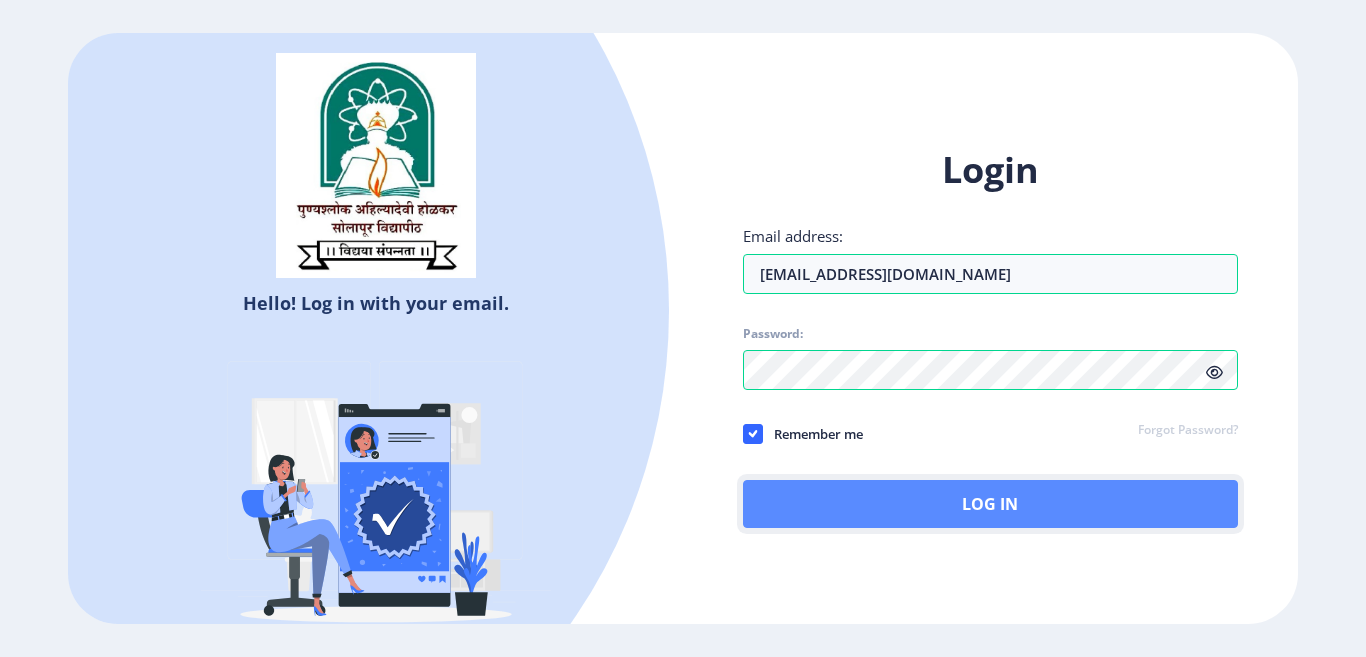 click on "Log In" 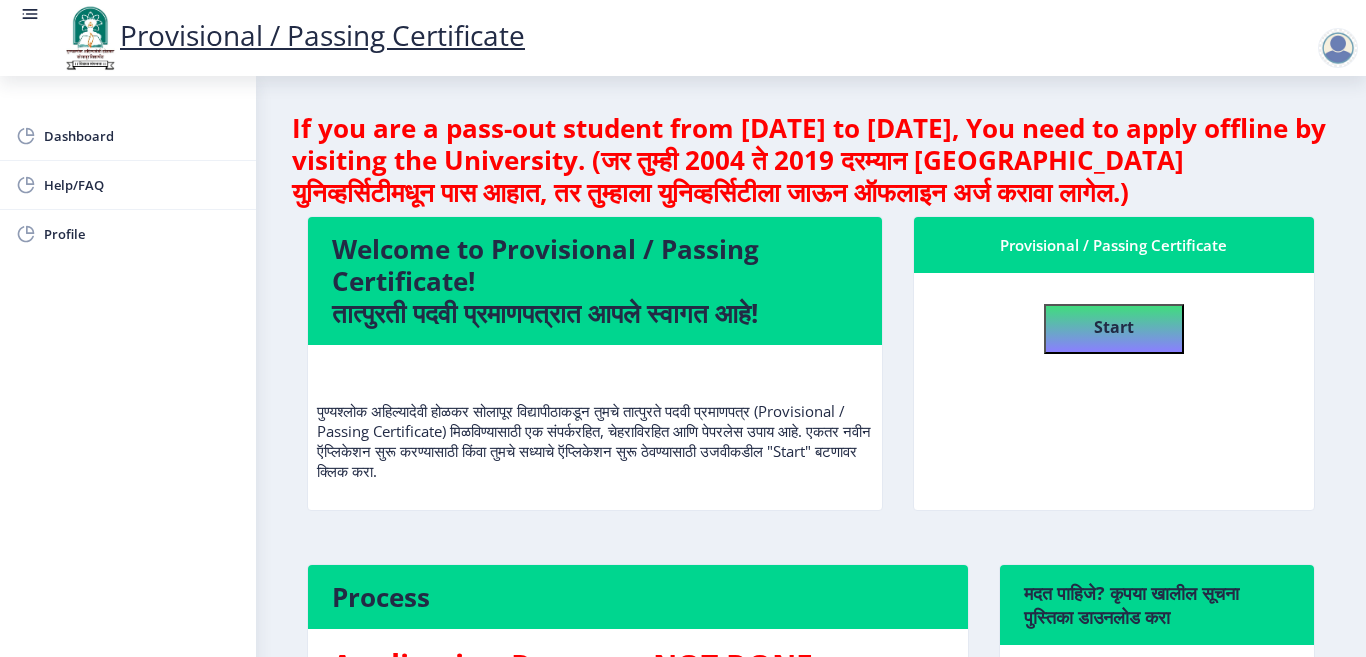 drag, startPoint x: 604, startPoint y: 151, endPoint x: 1023, endPoint y: 177, distance: 419.8059 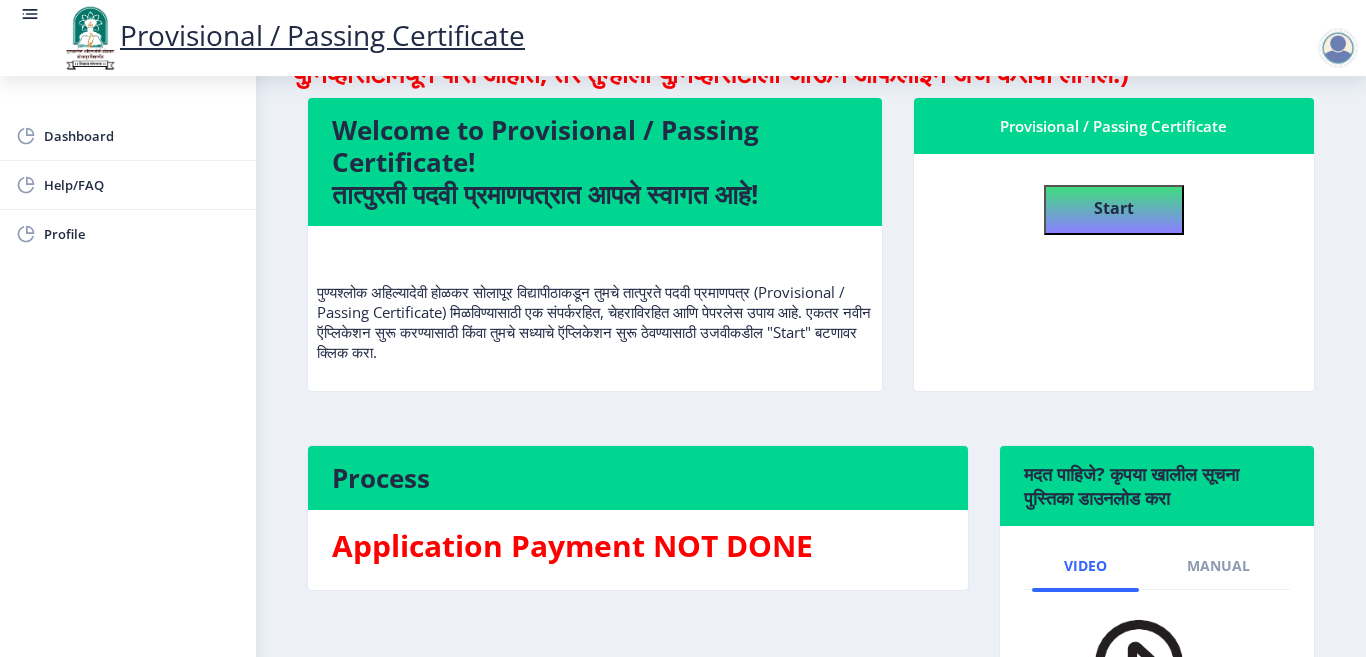 scroll, scrollTop: 19, scrollLeft: 0, axis: vertical 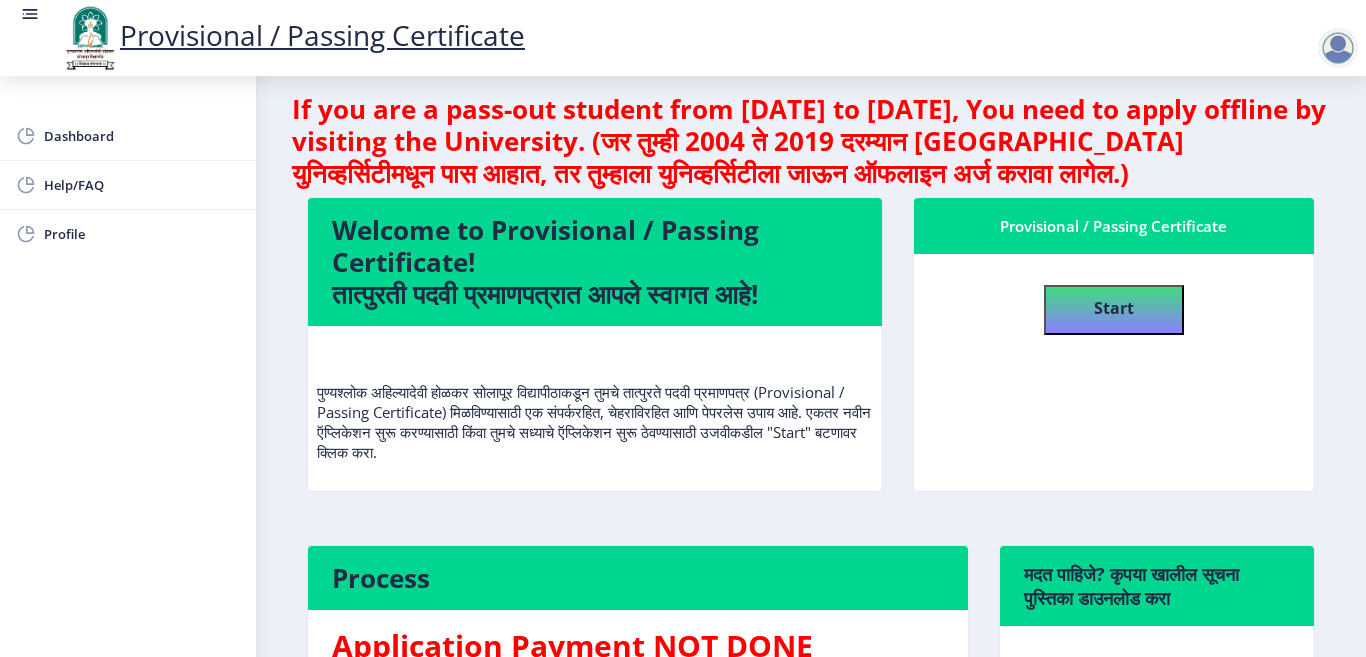 drag, startPoint x: 382, startPoint y: 393, endPoint x: 802, endPoint y: 418, distance: 420.74338 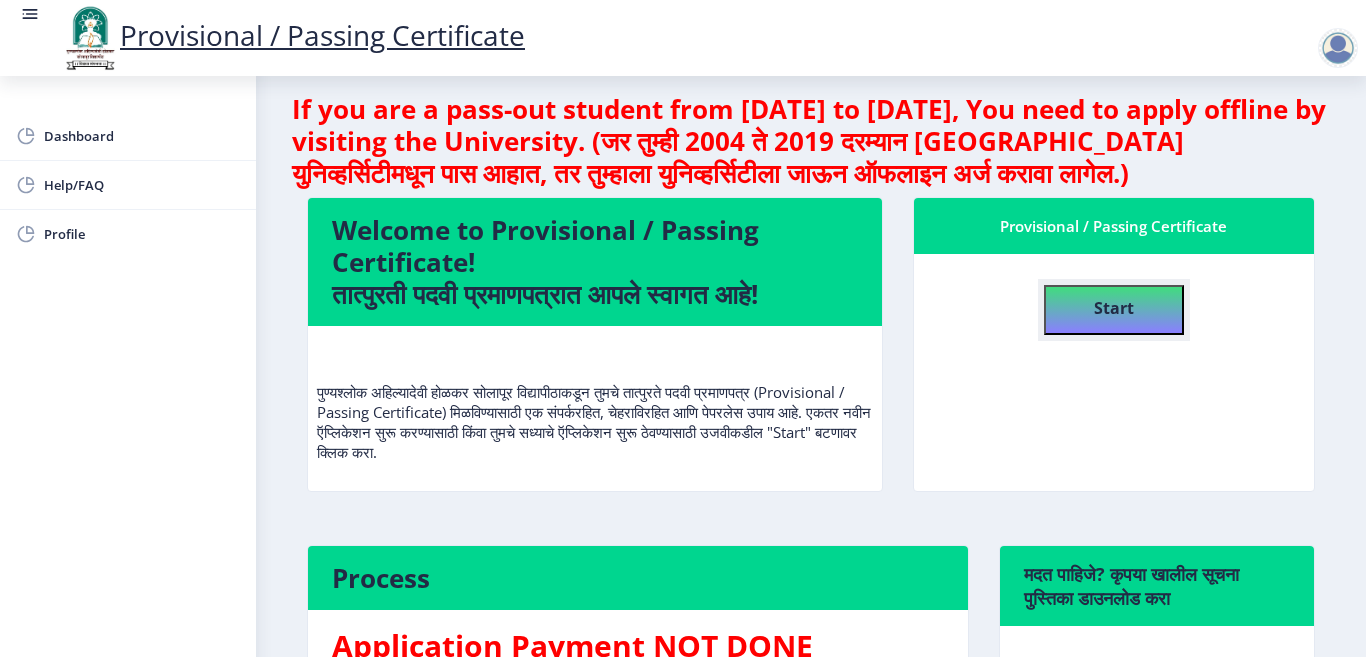 click on "Start" 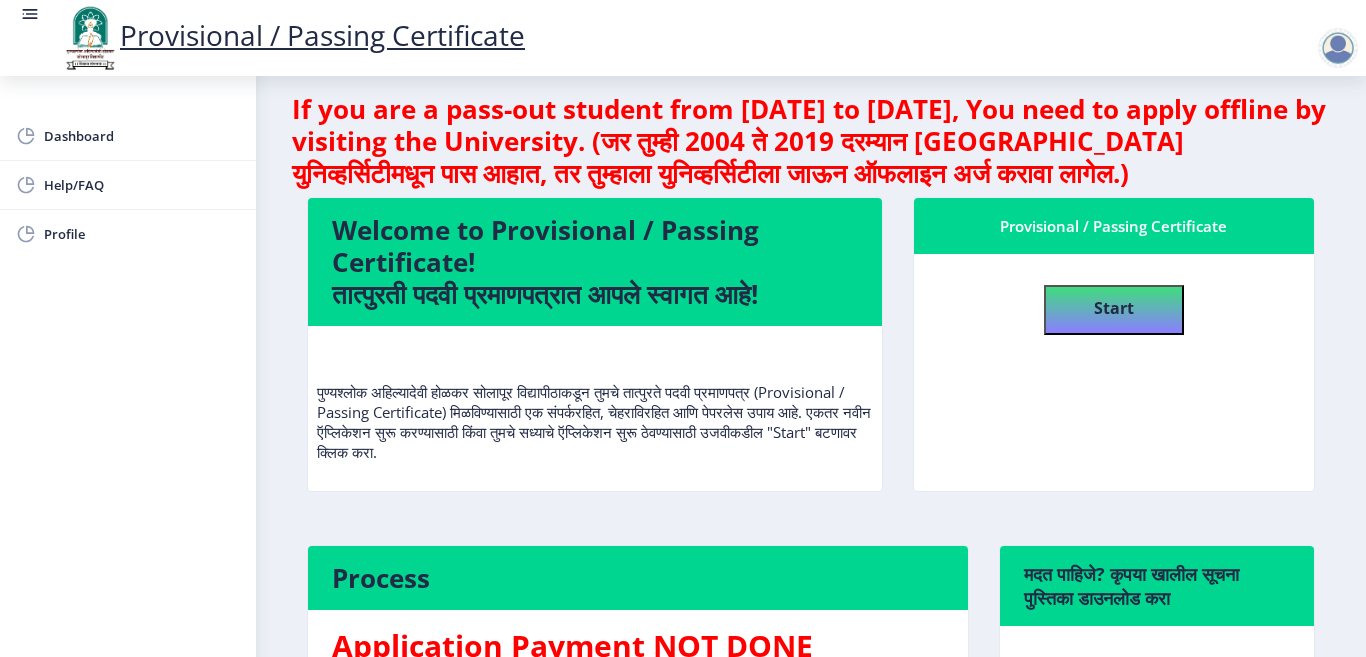 select 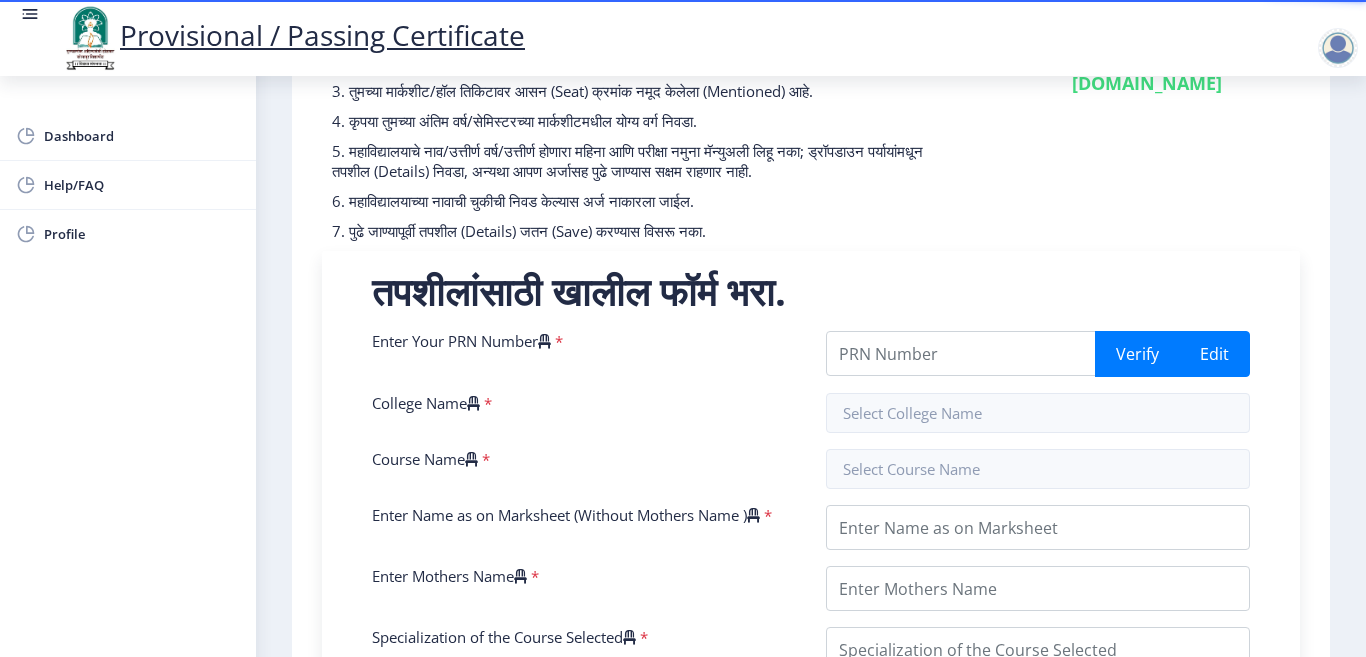 scroll, scrollTop: 0, scrollLeft: 0, axis: both 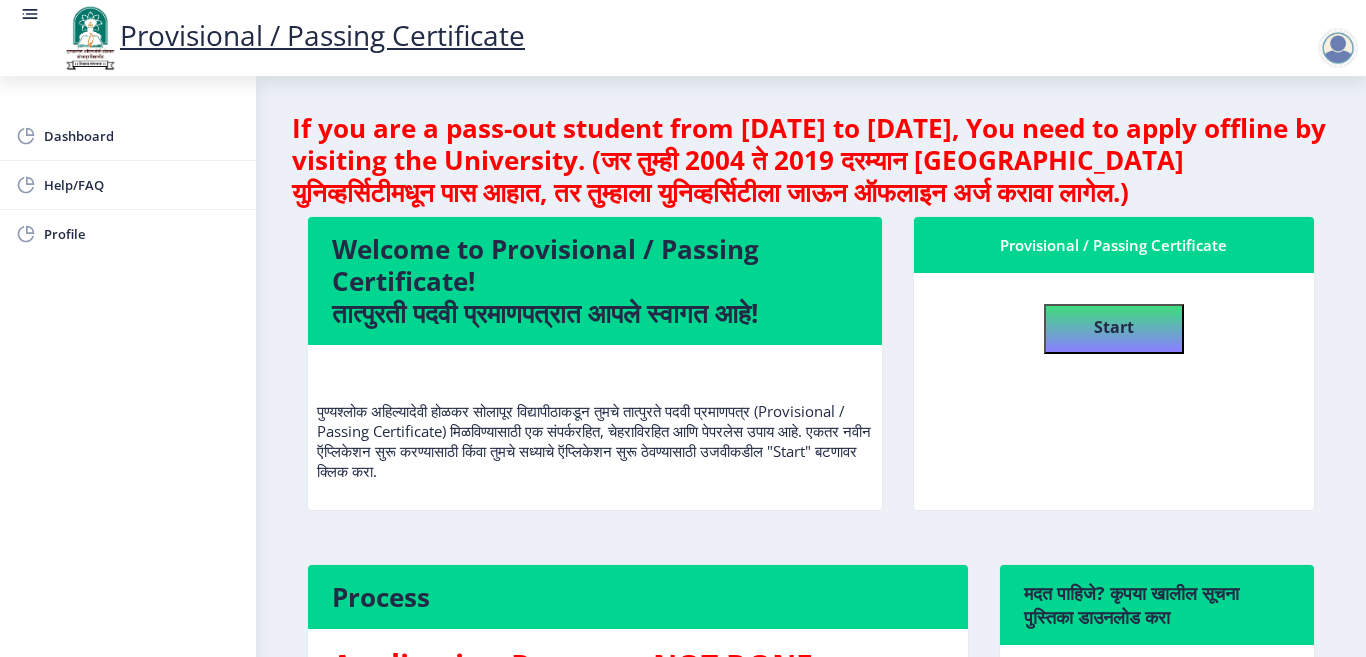 drag, startPoint x: 392, startPoint y: 190, endPoint x: 1012, endPoint y: 180, distance: 620.0806 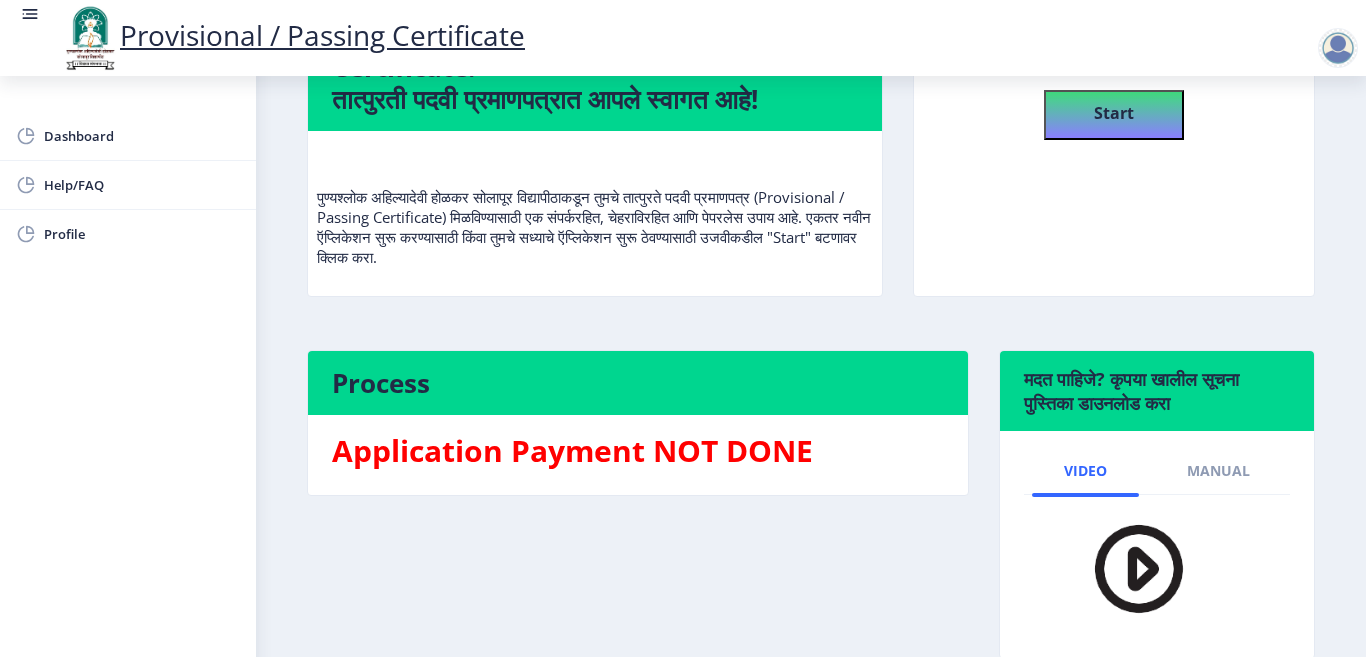 scroll, scrollTop: 0, scrollLeft: 0, axis: both 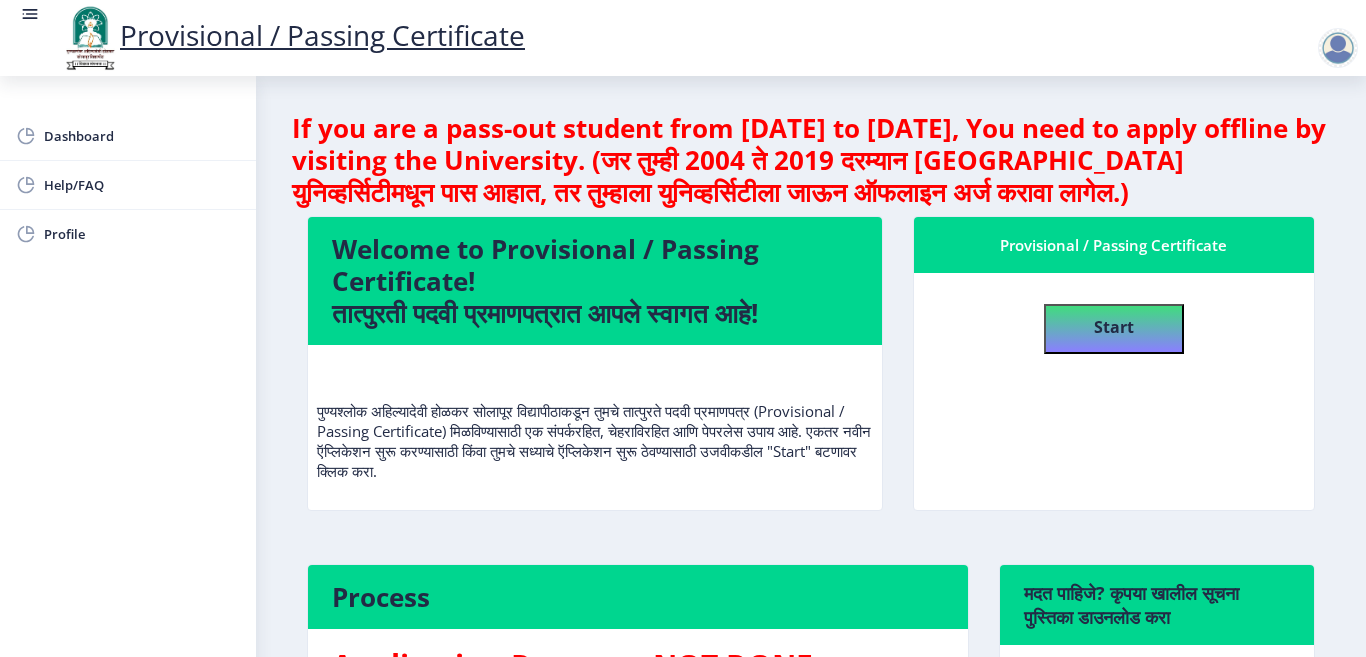 click on "If you are a pass-out student from 2004 to 2019, You need to apply offline by visiting the University. (जर तुम्ही 2004 ते 2019 दरम्यान सोलापूर युनिव्हर्सिटीमधून पास आहात, तर तुम्हाला युनिव्हर्सिटीला जाऊन ऑफलाइन अर्ज करावा लागेल.)" 